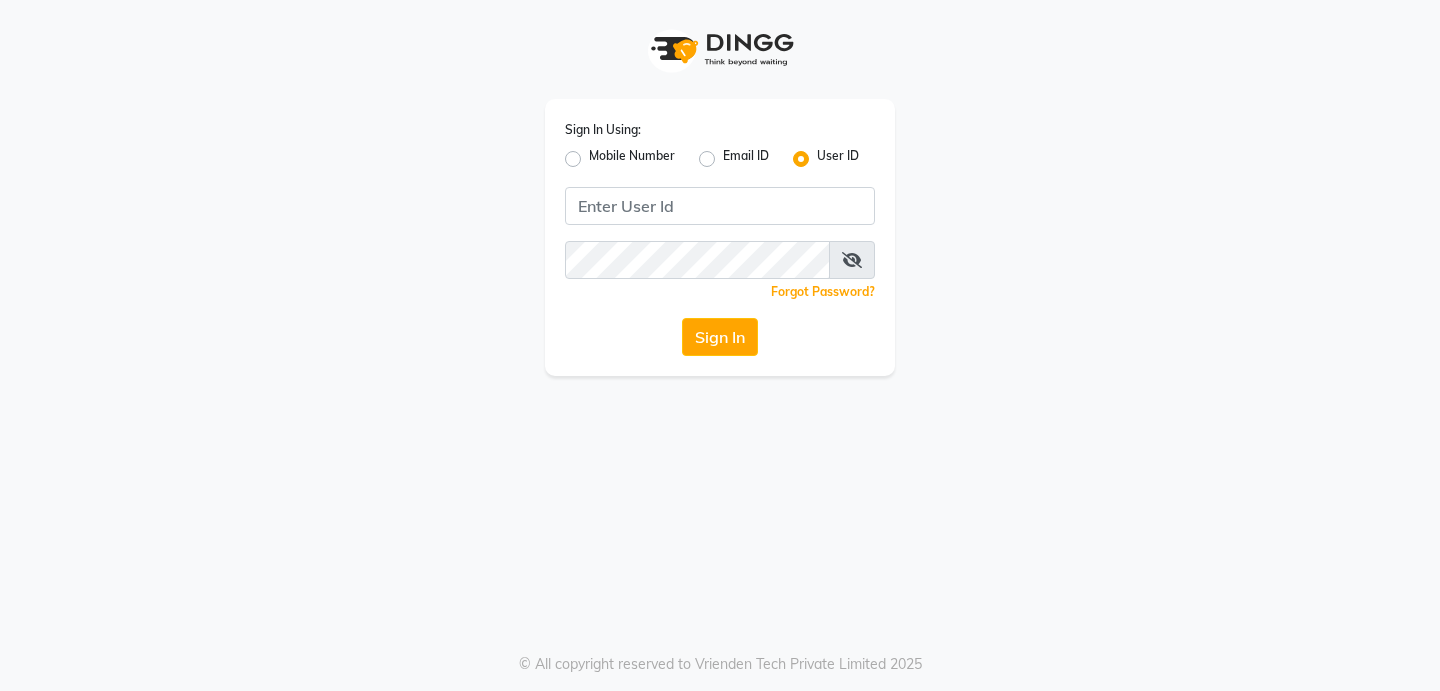 scroll, scrollTop: 0, scrollLeft: 0, axis: both 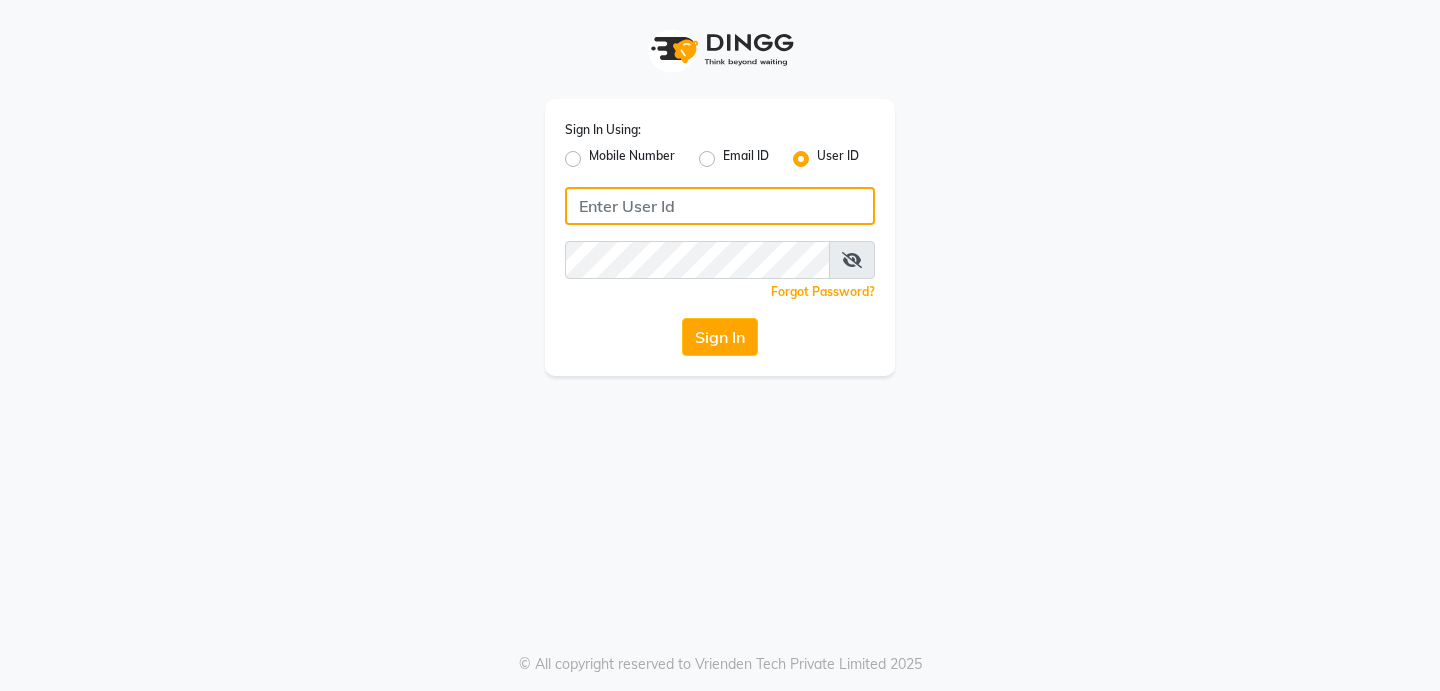 click 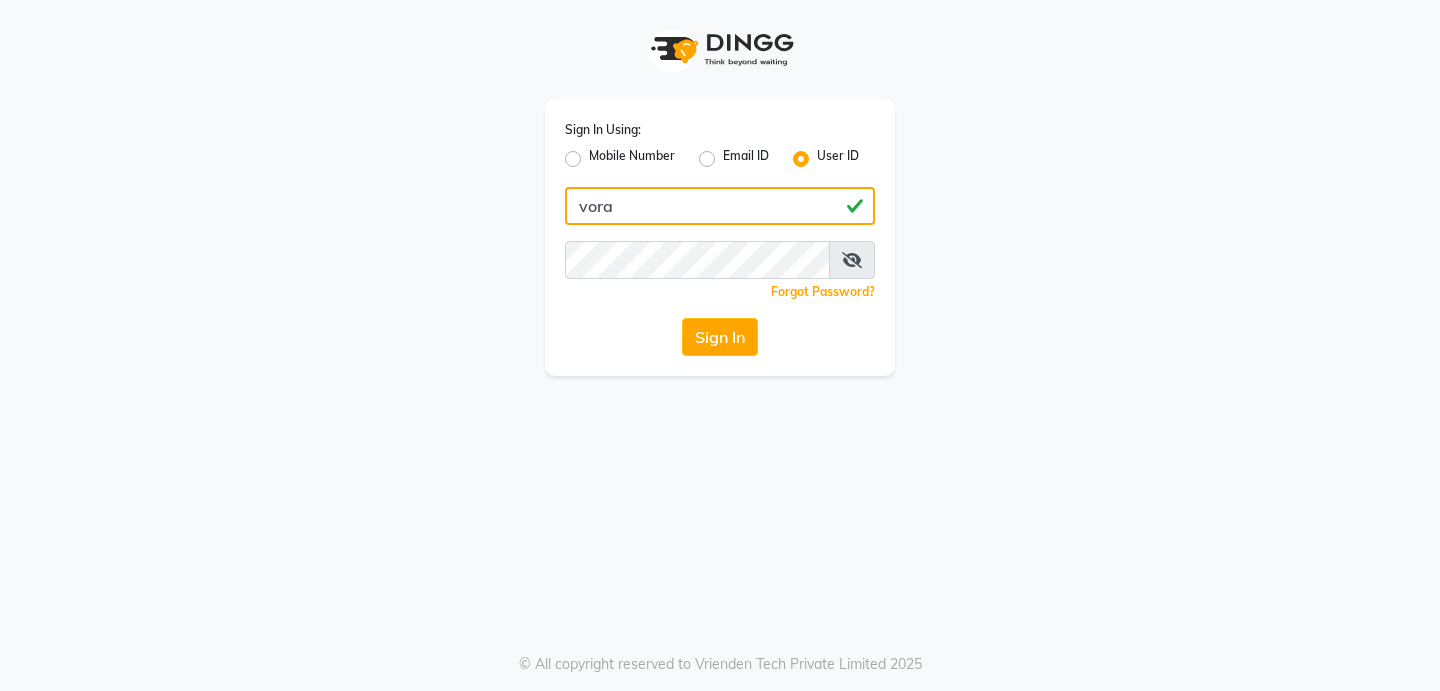 type on "vora" 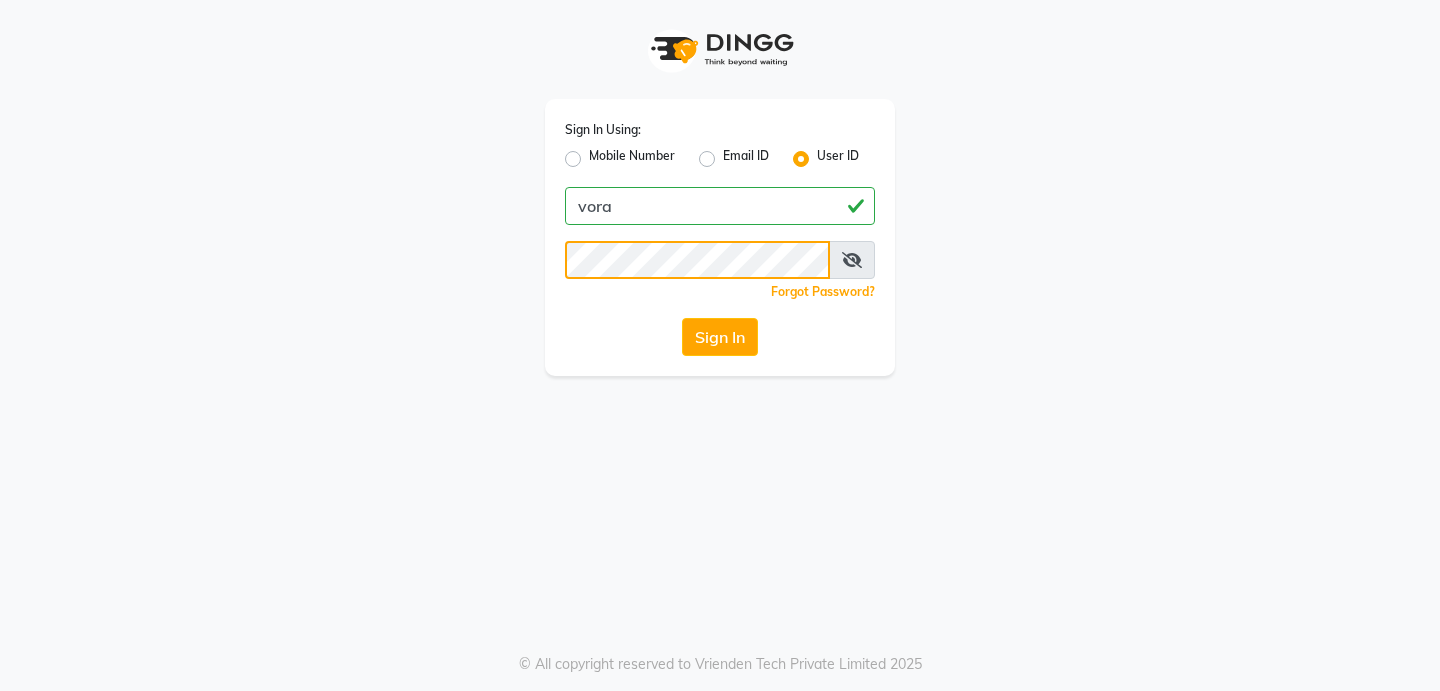 click on "Sign In" 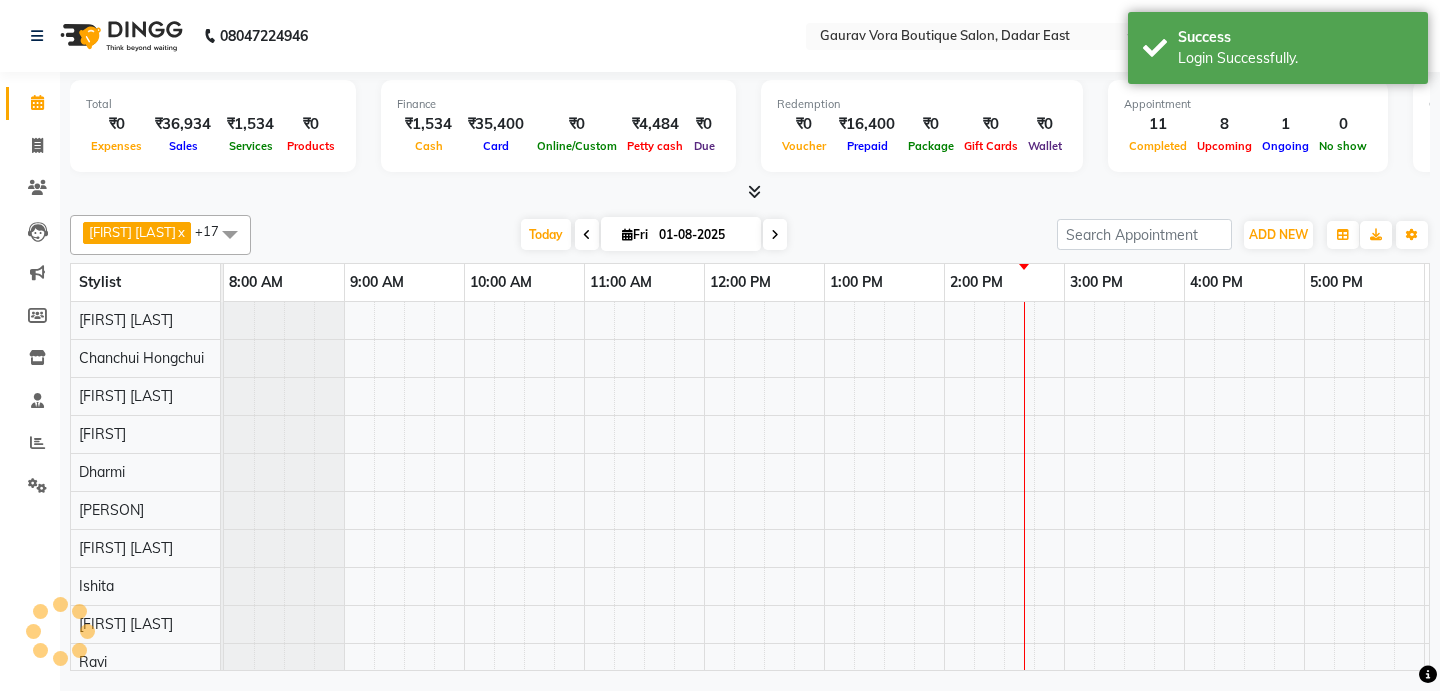 scroll, scrollTop: 0, scrollLeft: 595, axis: horizontal 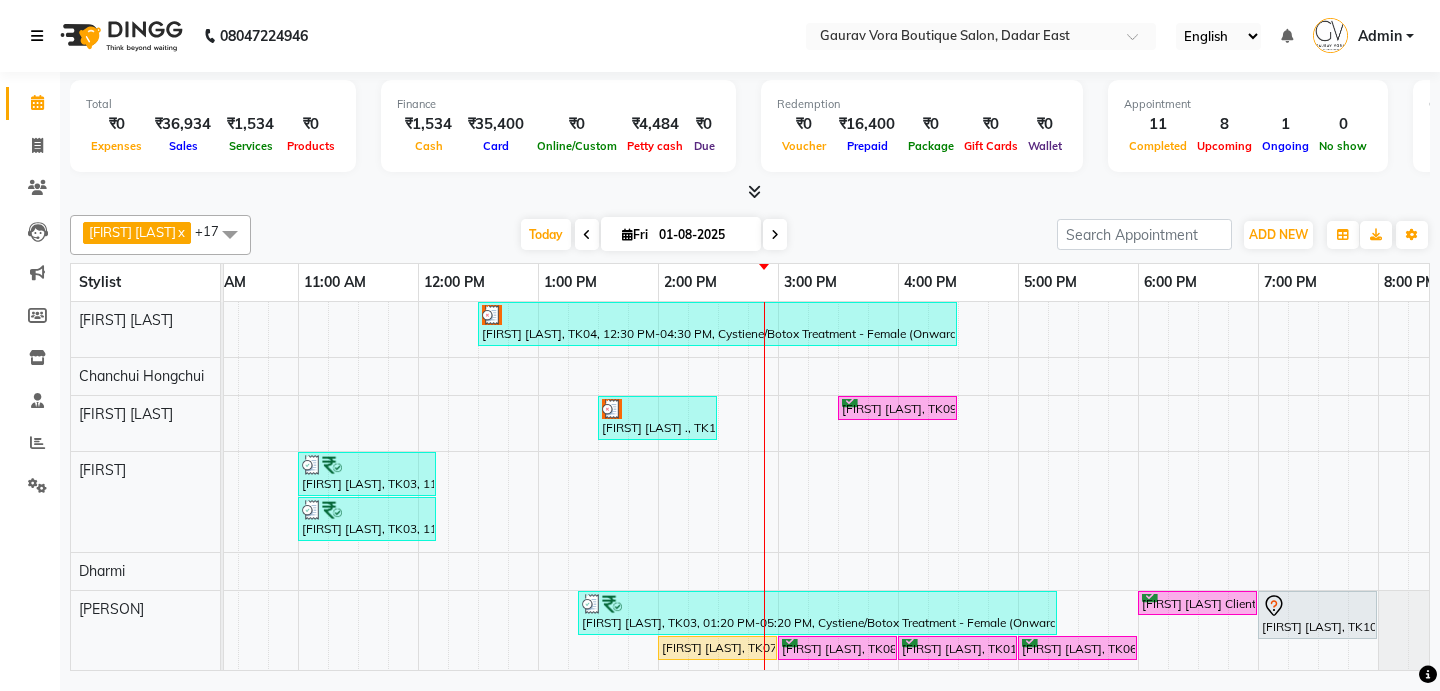 click at bounding box center (37, 36) 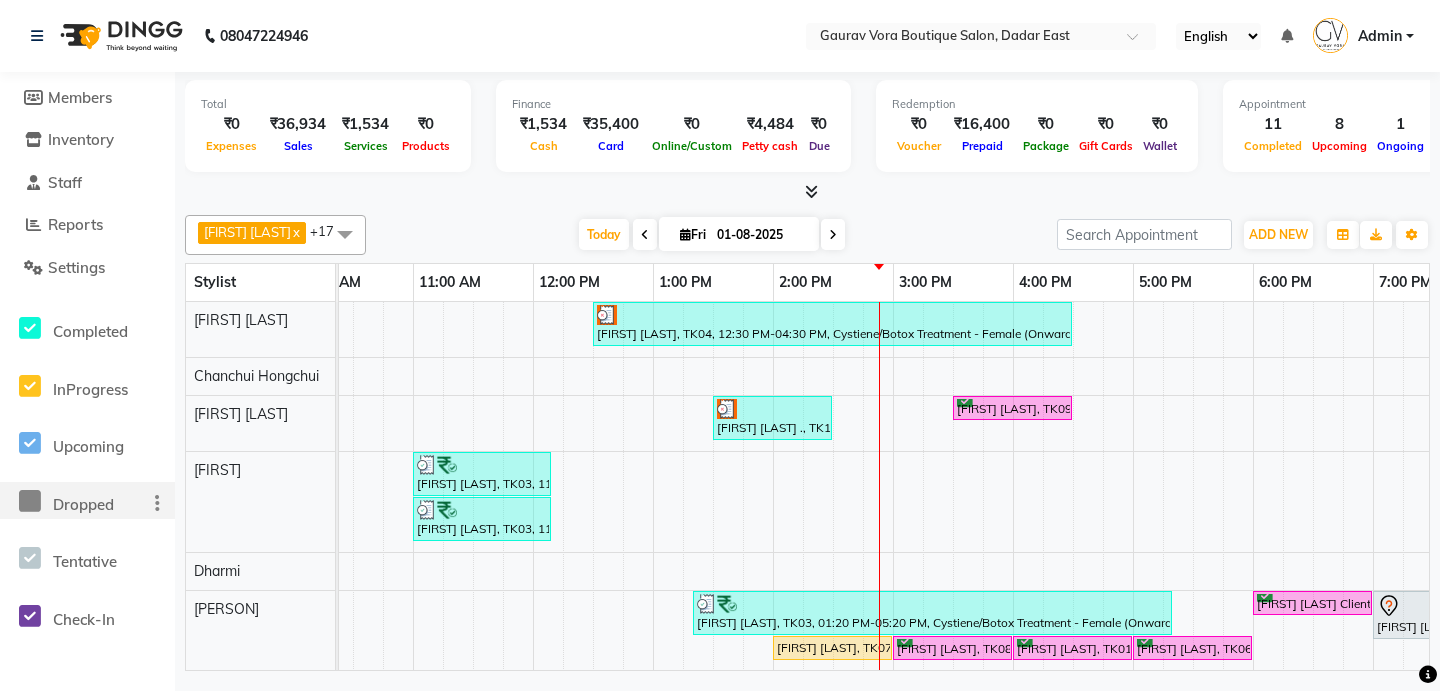 click on "Dropped" 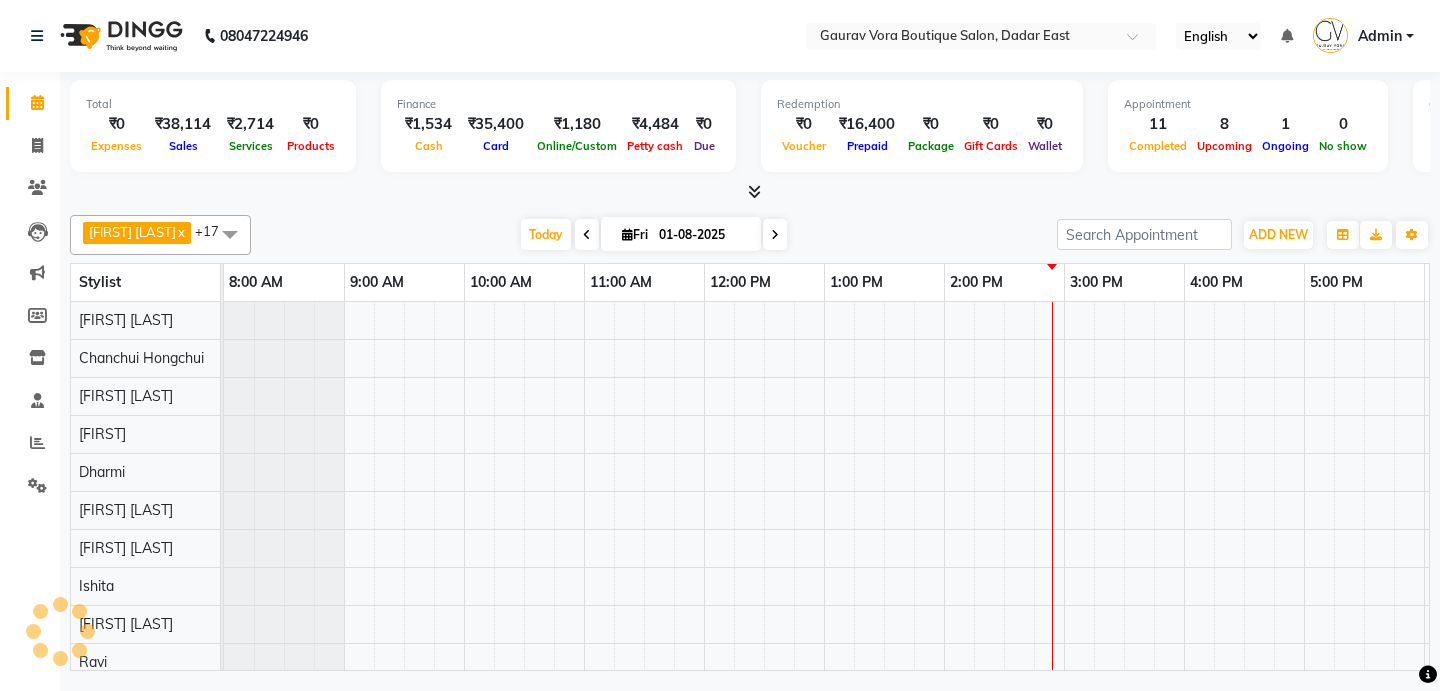 scroll, scrollTop: 0, scrollLeft: 0, axis: both 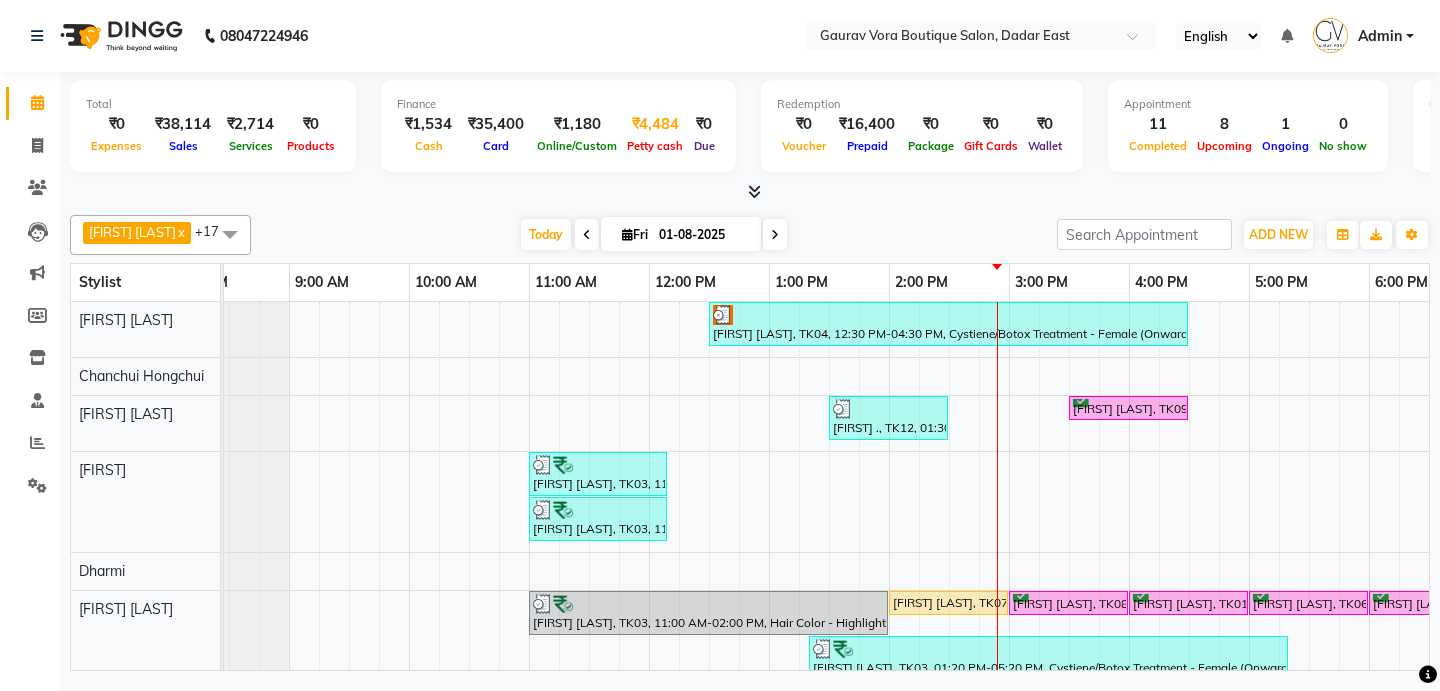 click on "₹4,484" at bounding box center [655, 124] 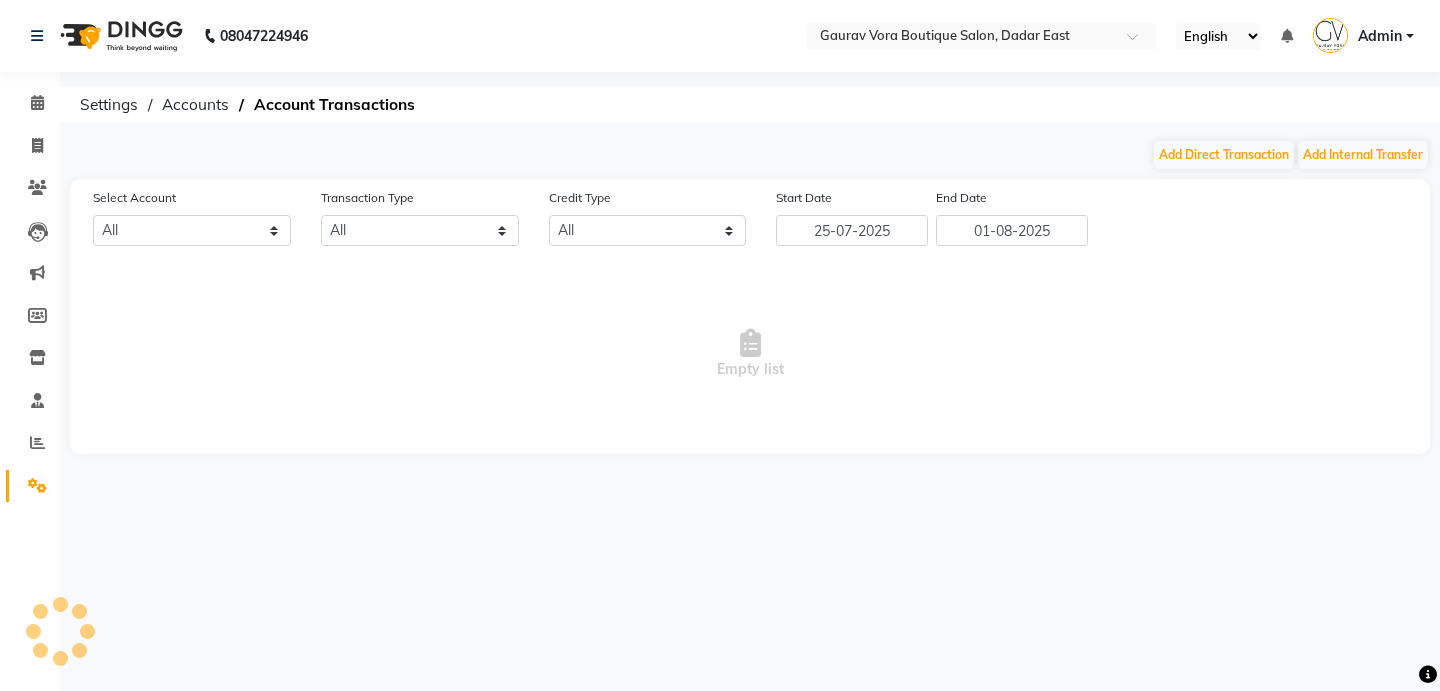 select on "4277" 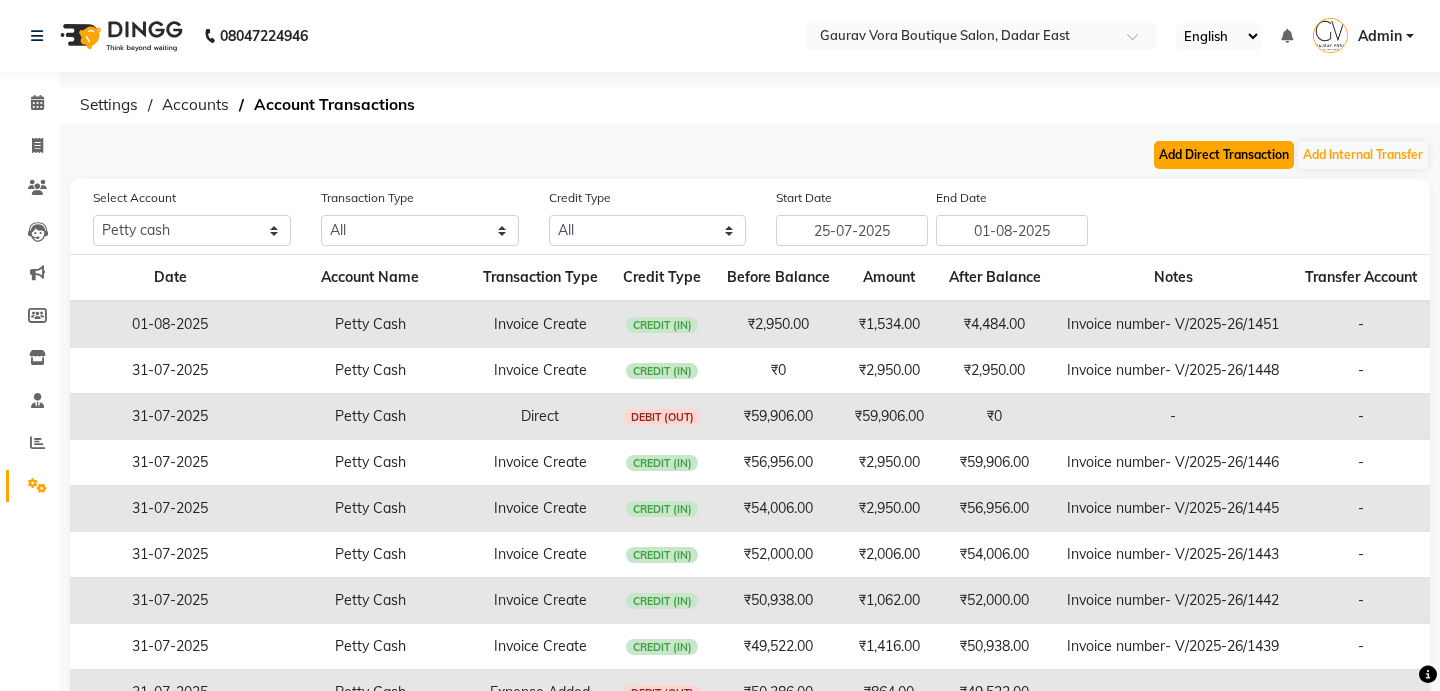 click on "Add Direct Transaction" 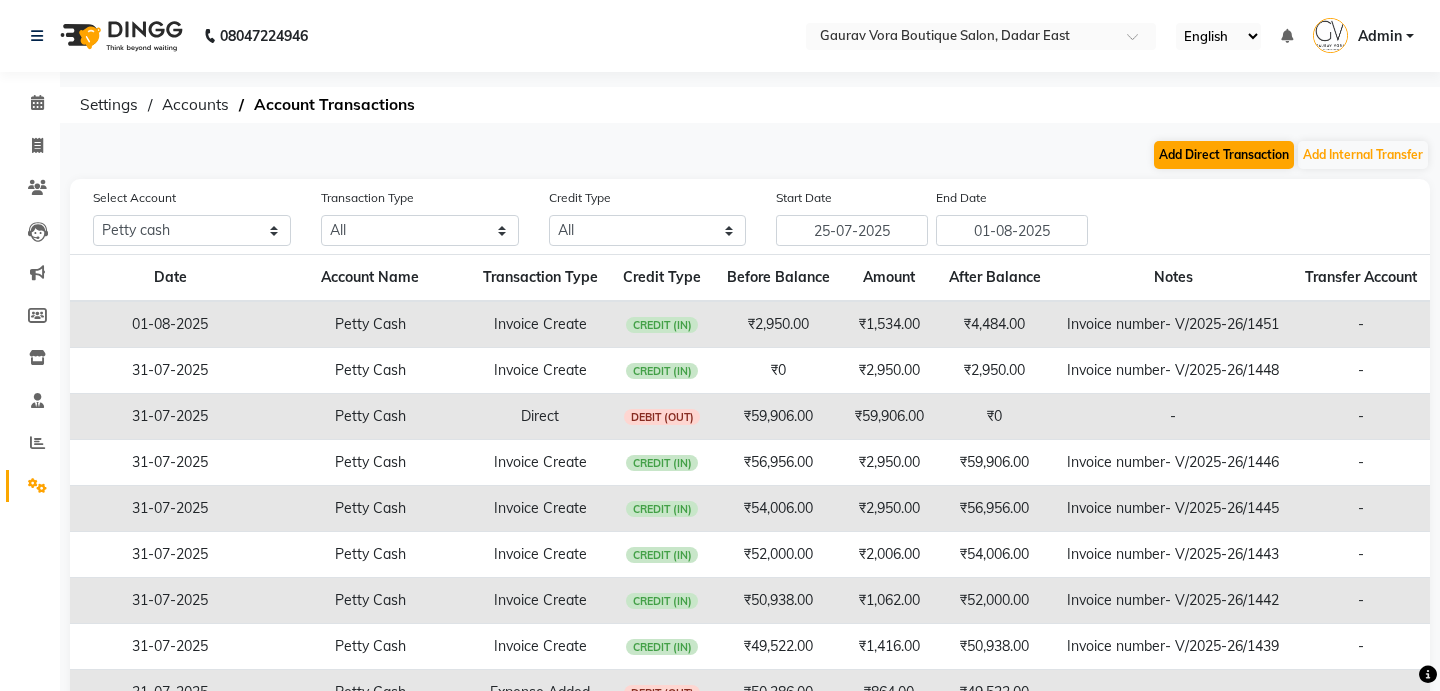 select on "direct" 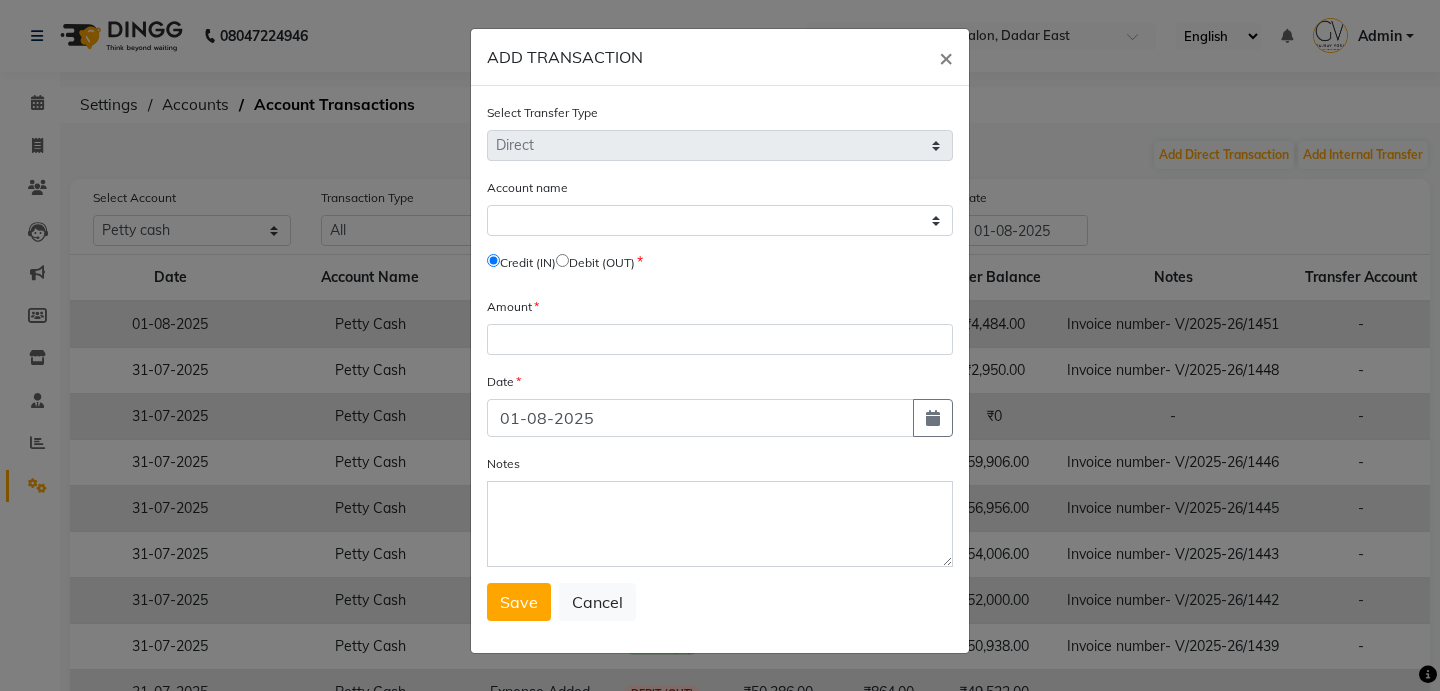 select on "4277" 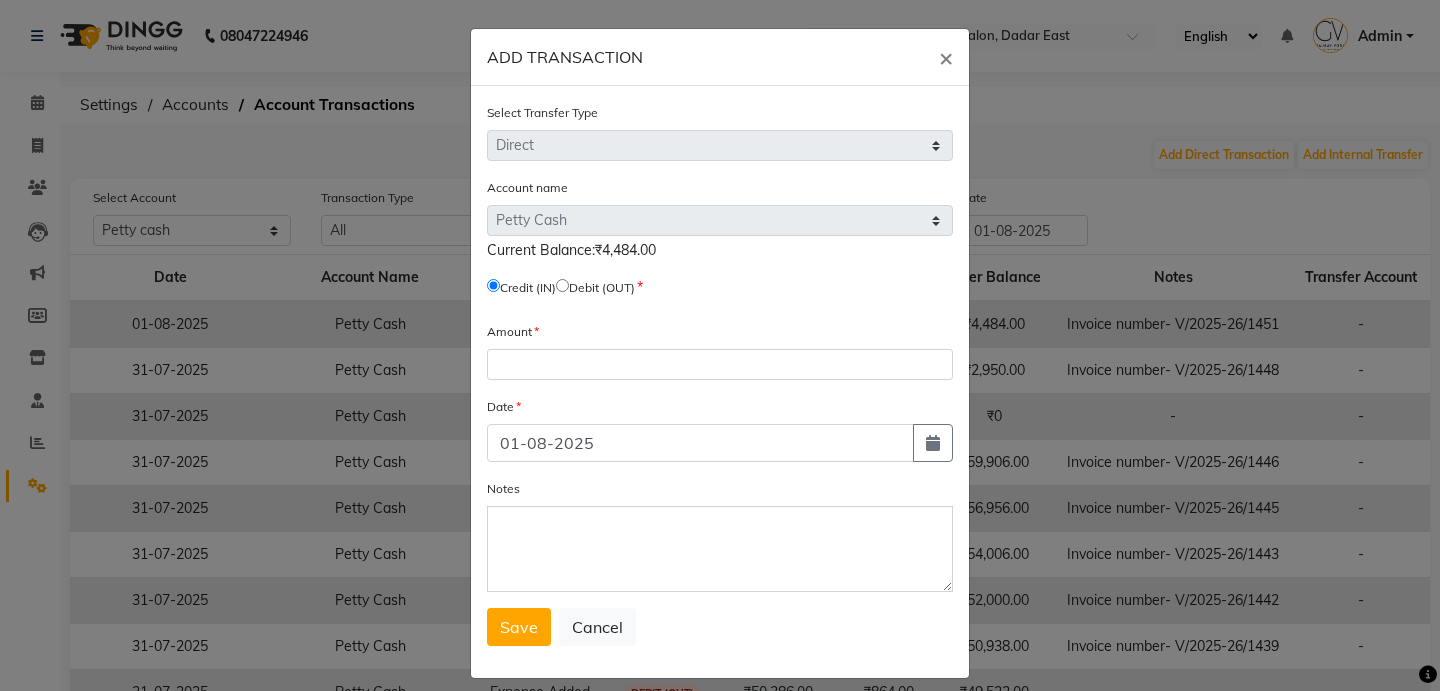 click 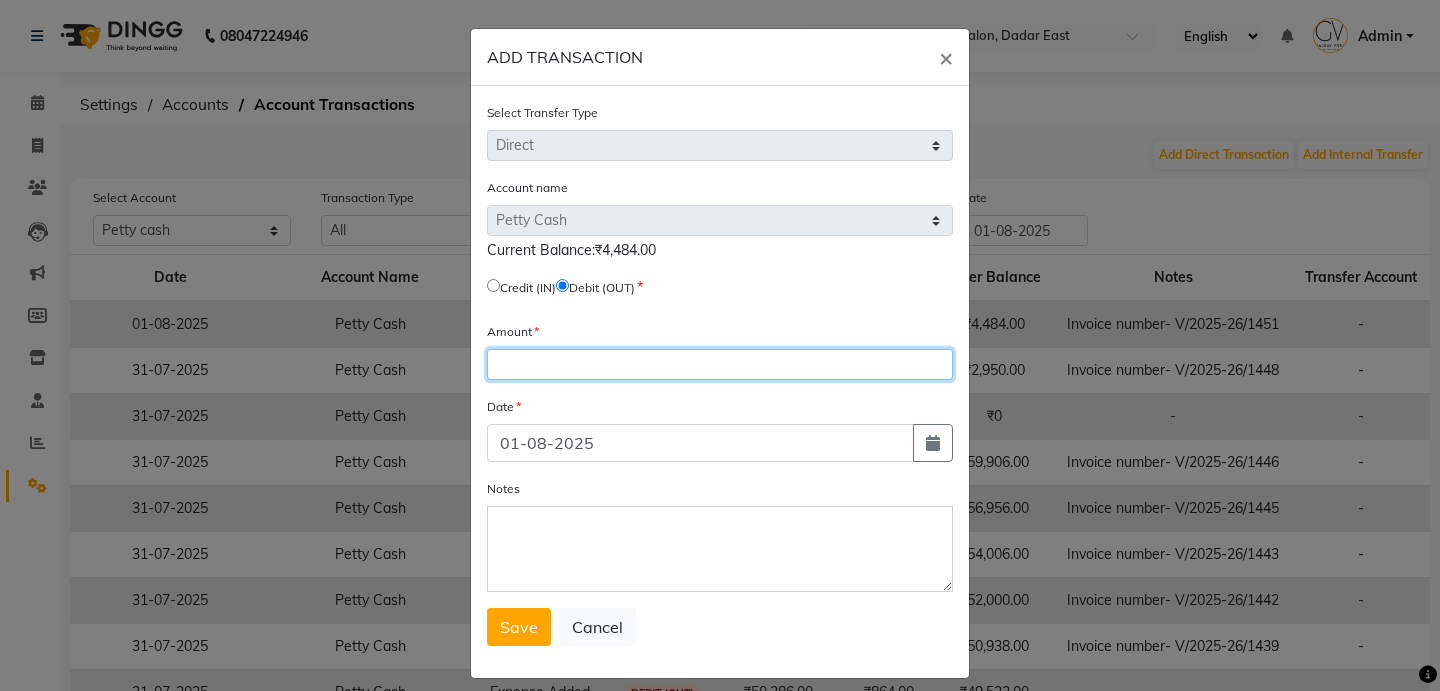 click 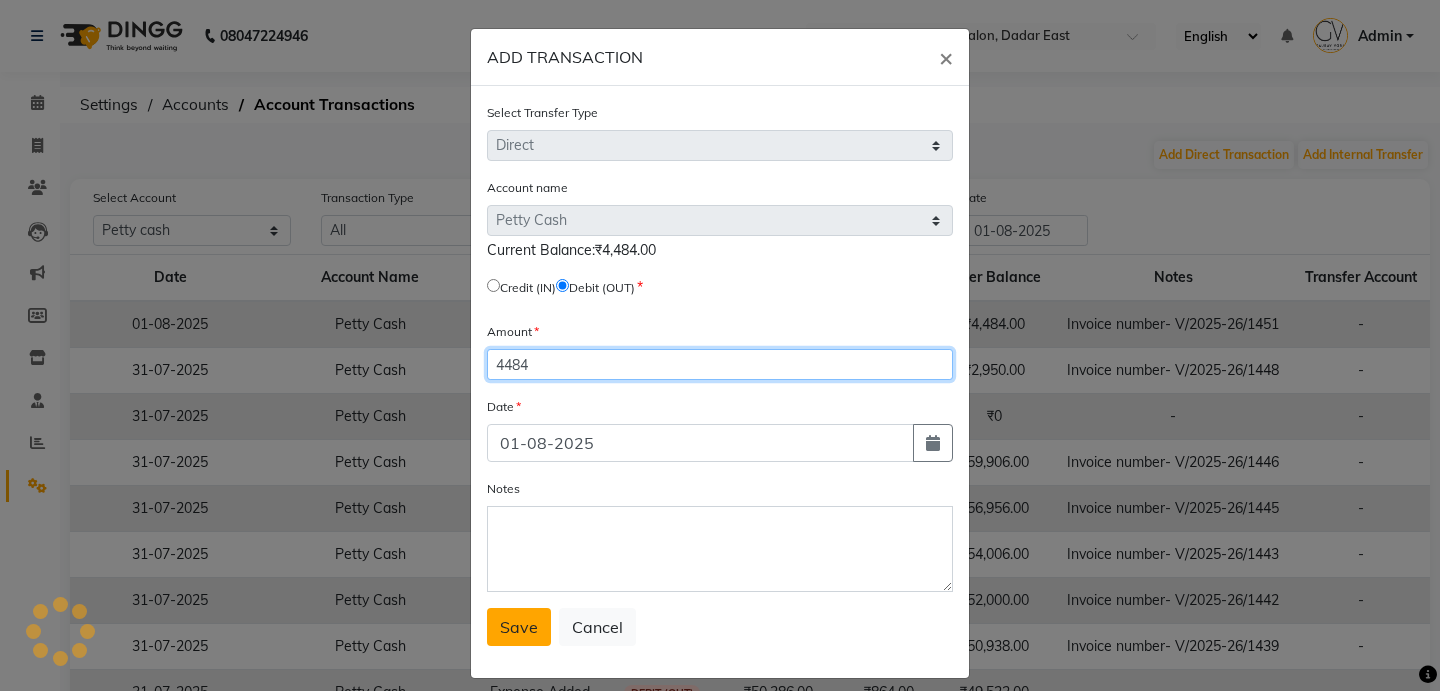 type on "4484" 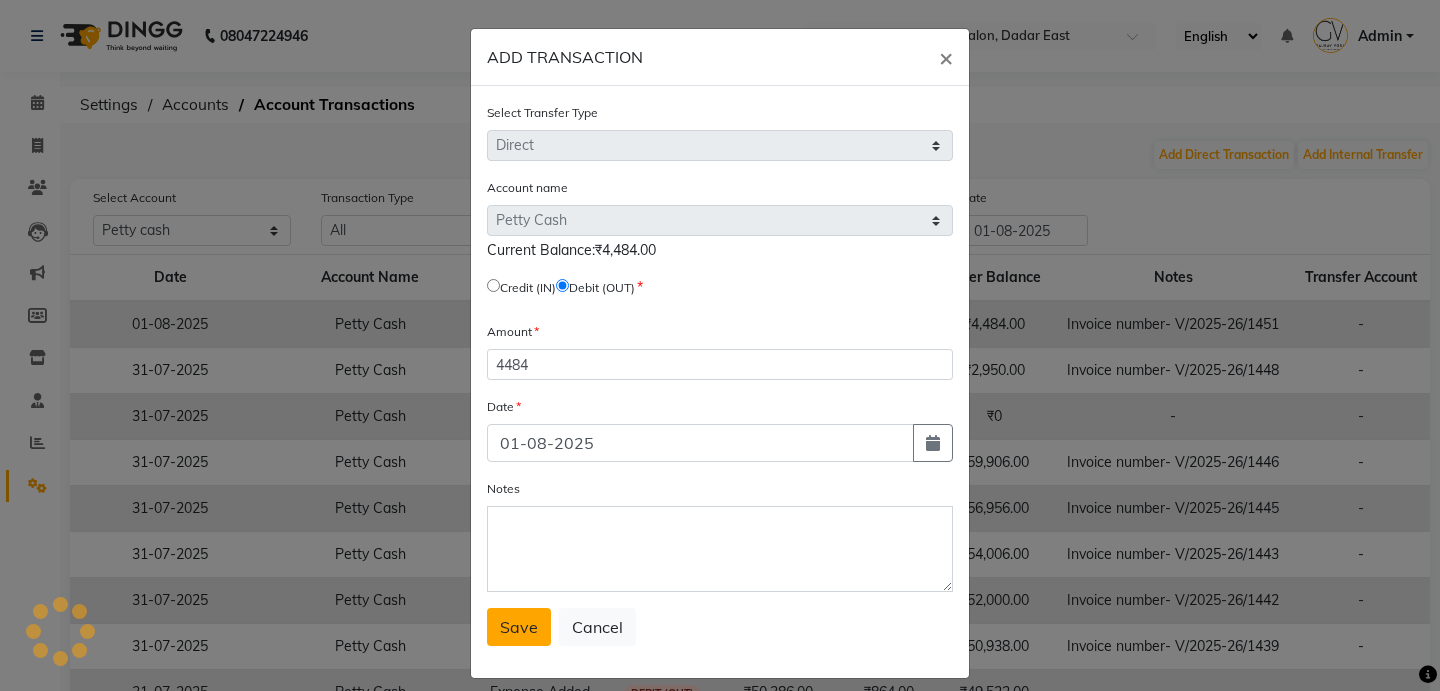 click on "Save" at bounding box center (519, 627) 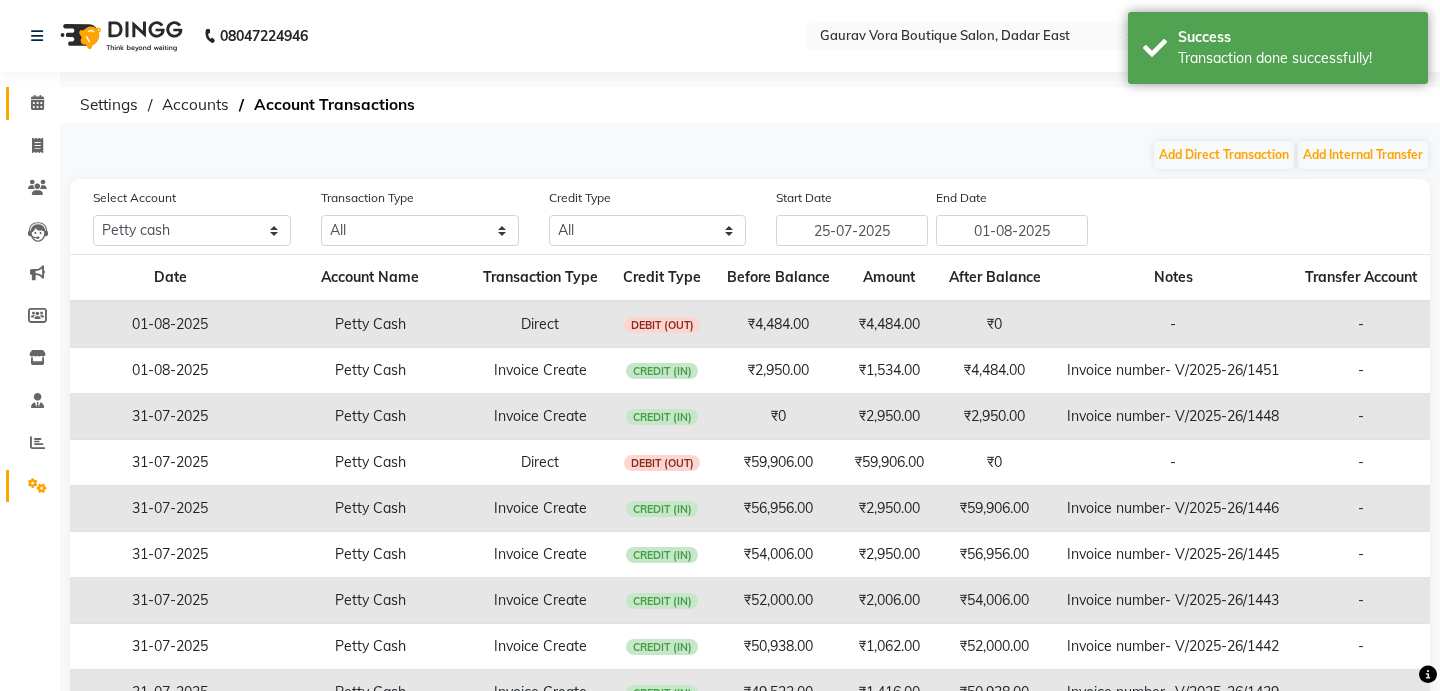 click 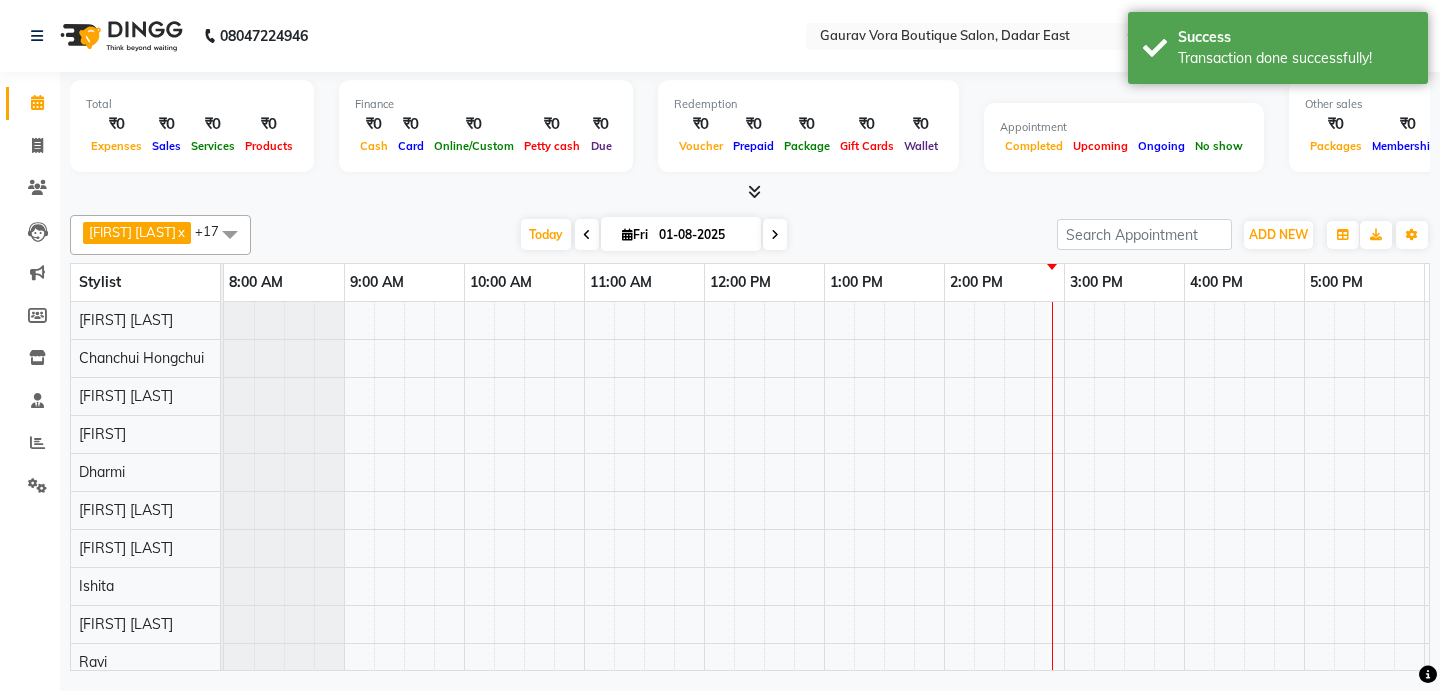 scroll, scrollTop: 0, scrollLeft: 0, axis: both 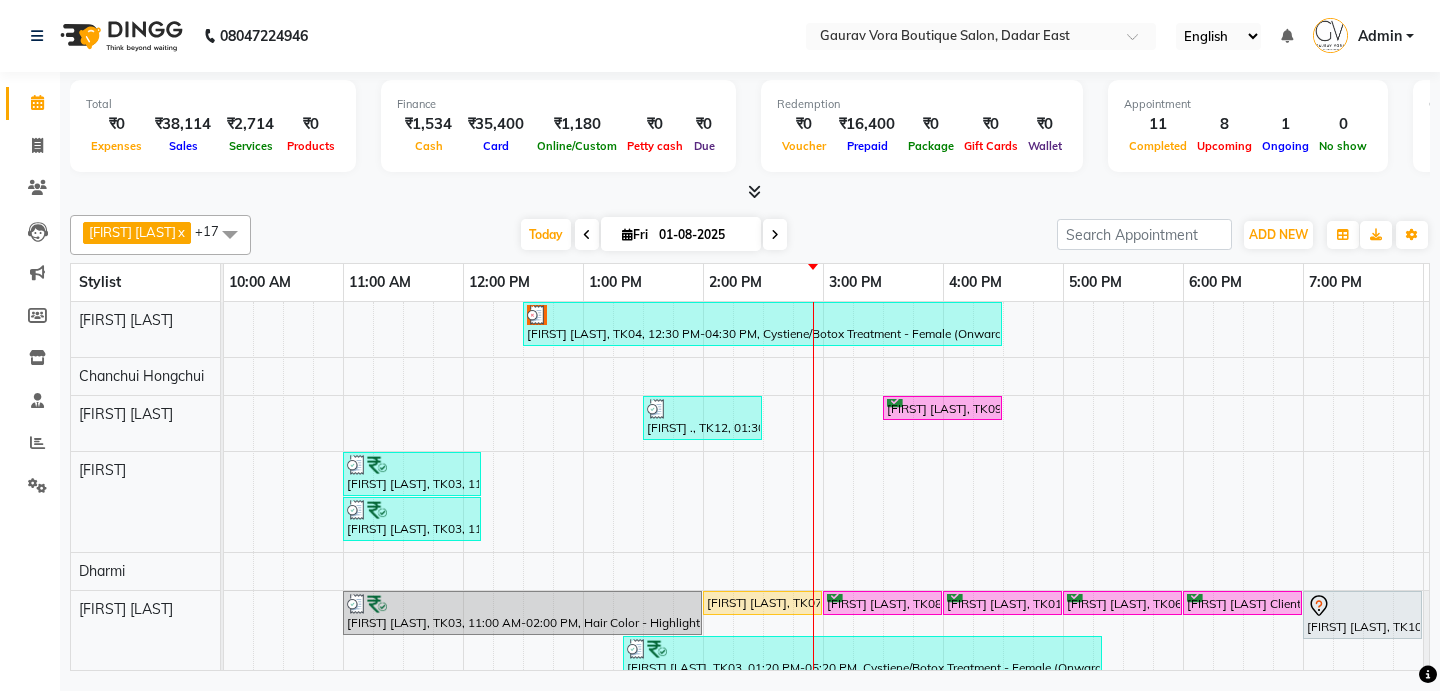 click at bounding box center (230, 234) 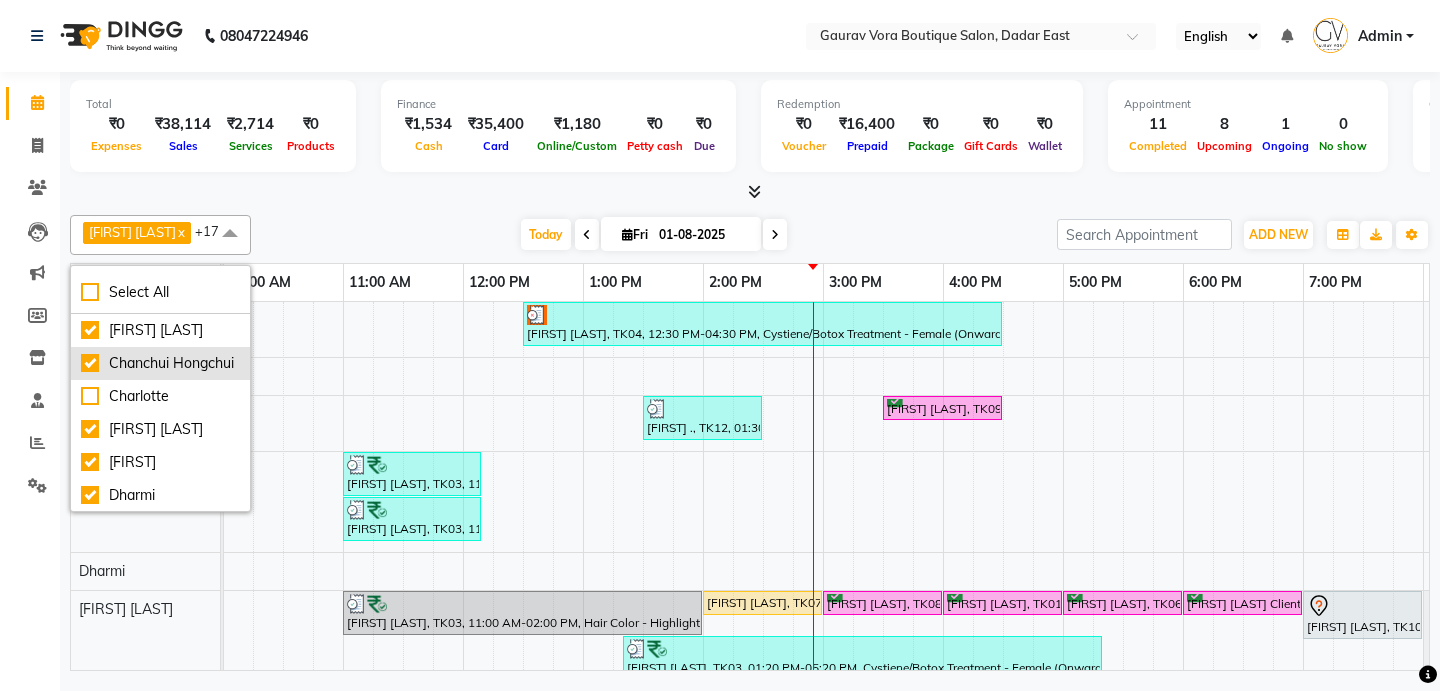 click on "Chanchui Hongchui" at bounding box center [160, 363] 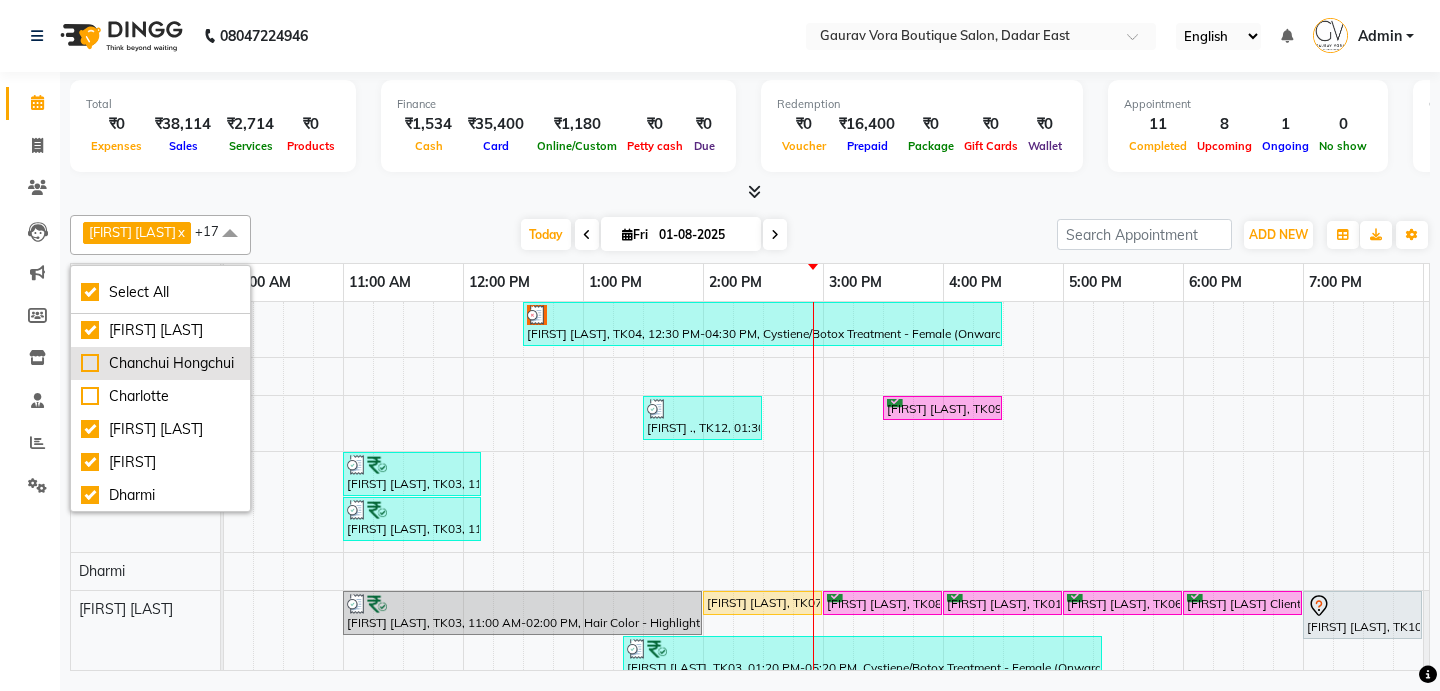 checkbox on "true" 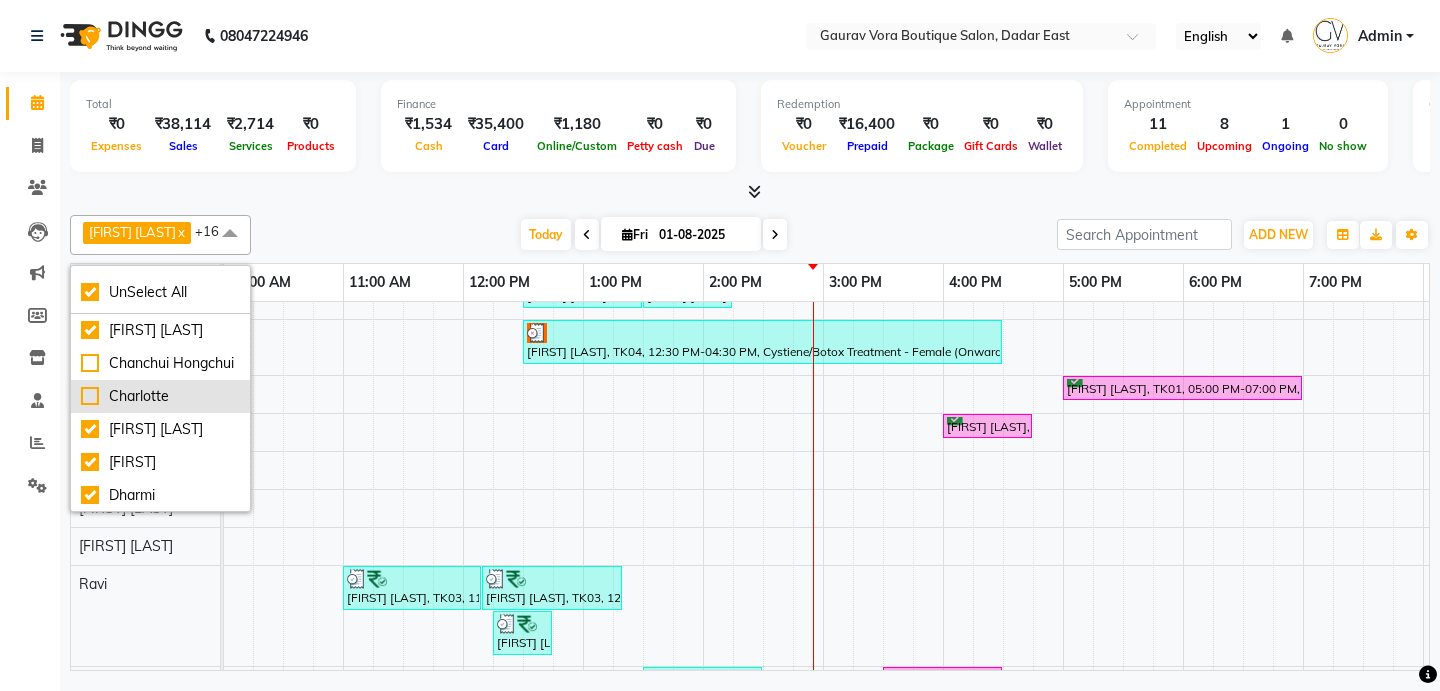 click on "Charlotte" at bounding box center (160, 396) 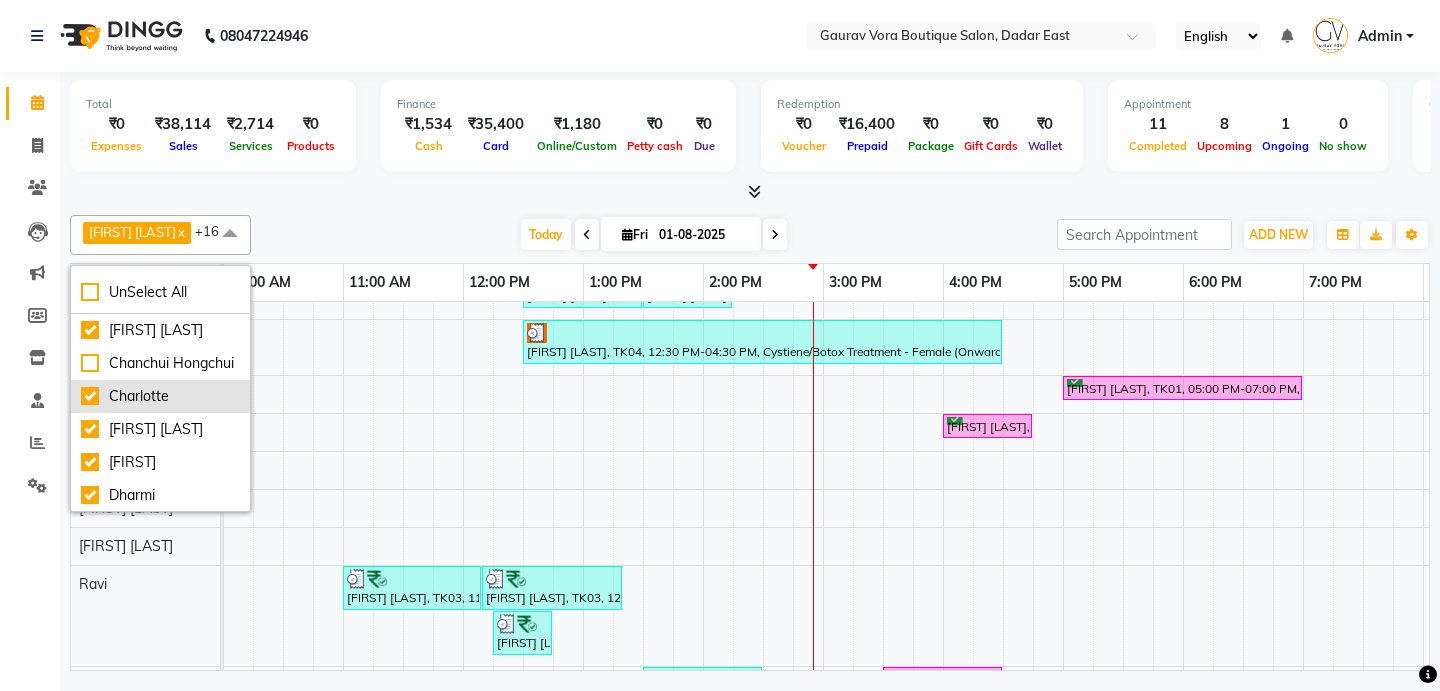 checkbox on "false" 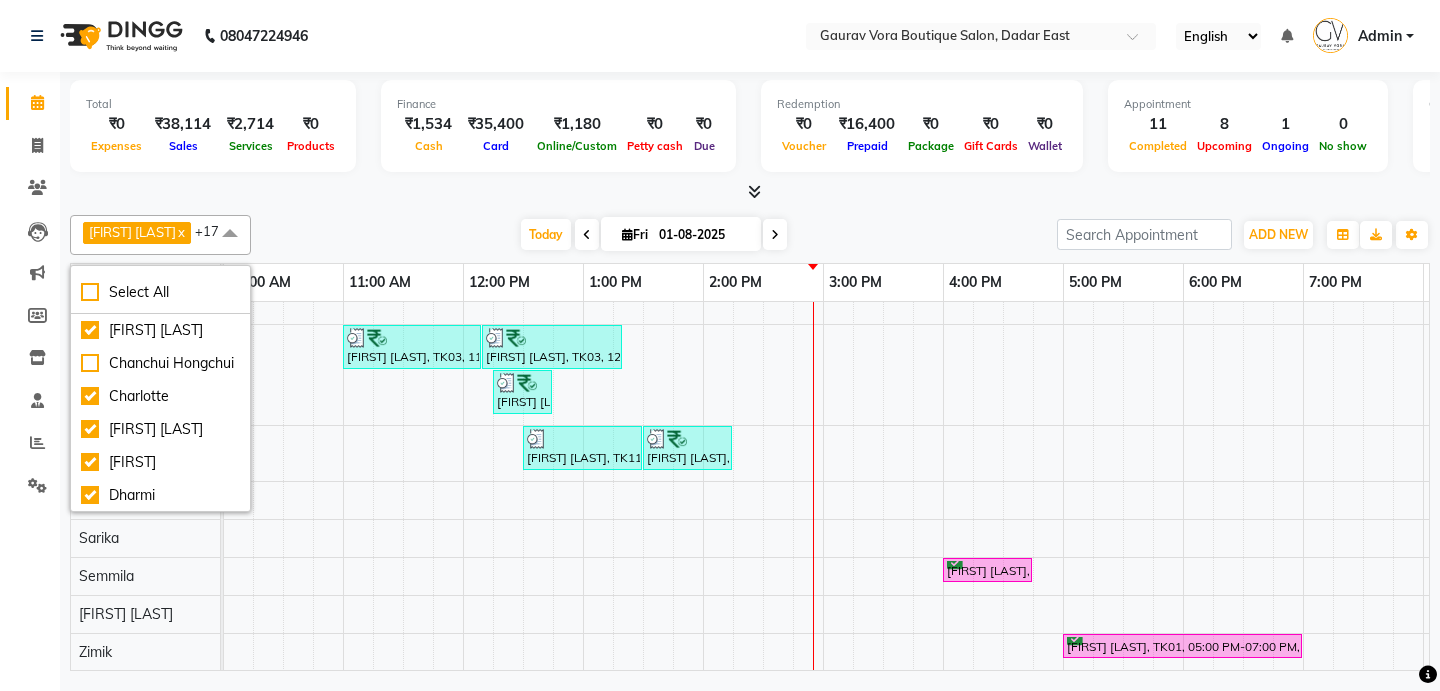 click on "Today  Fri 01-08-2025" at bounding box center (654, 235) 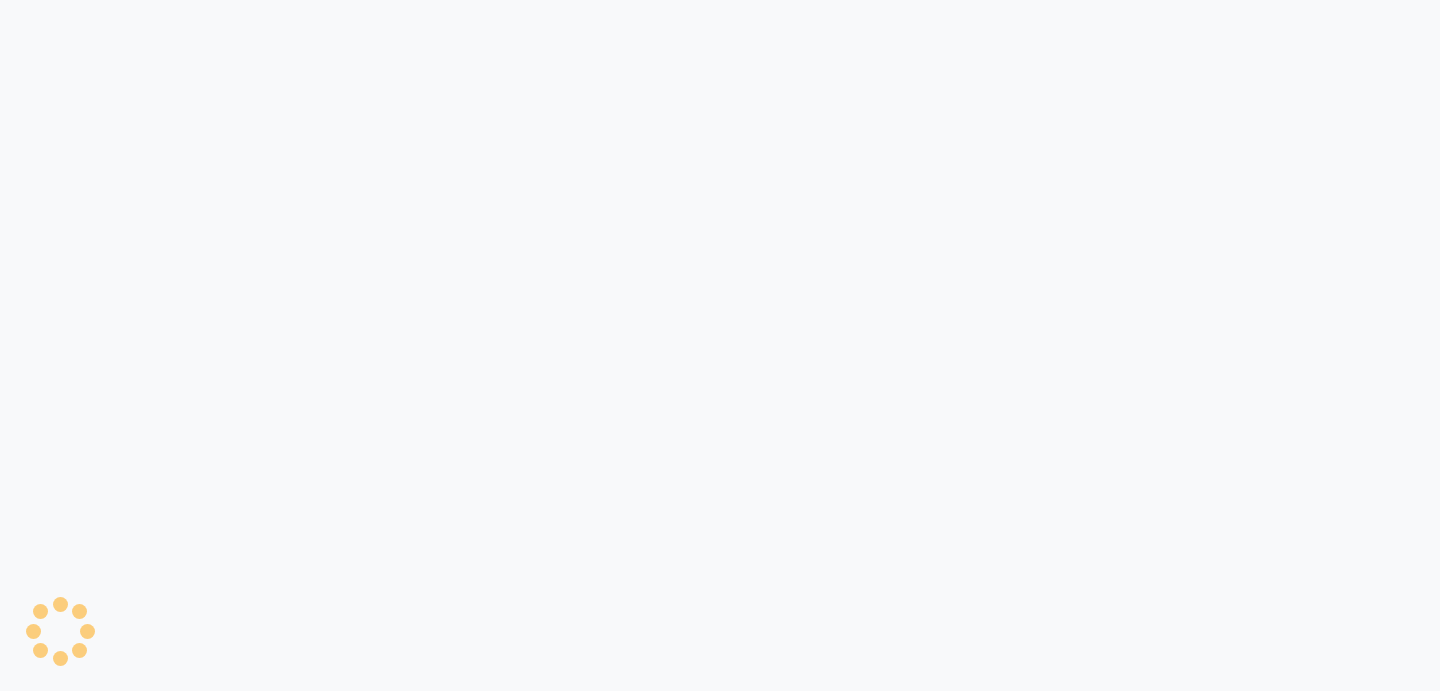 scroll, scrollTop: 0, scrollLeft: 0, axis: both 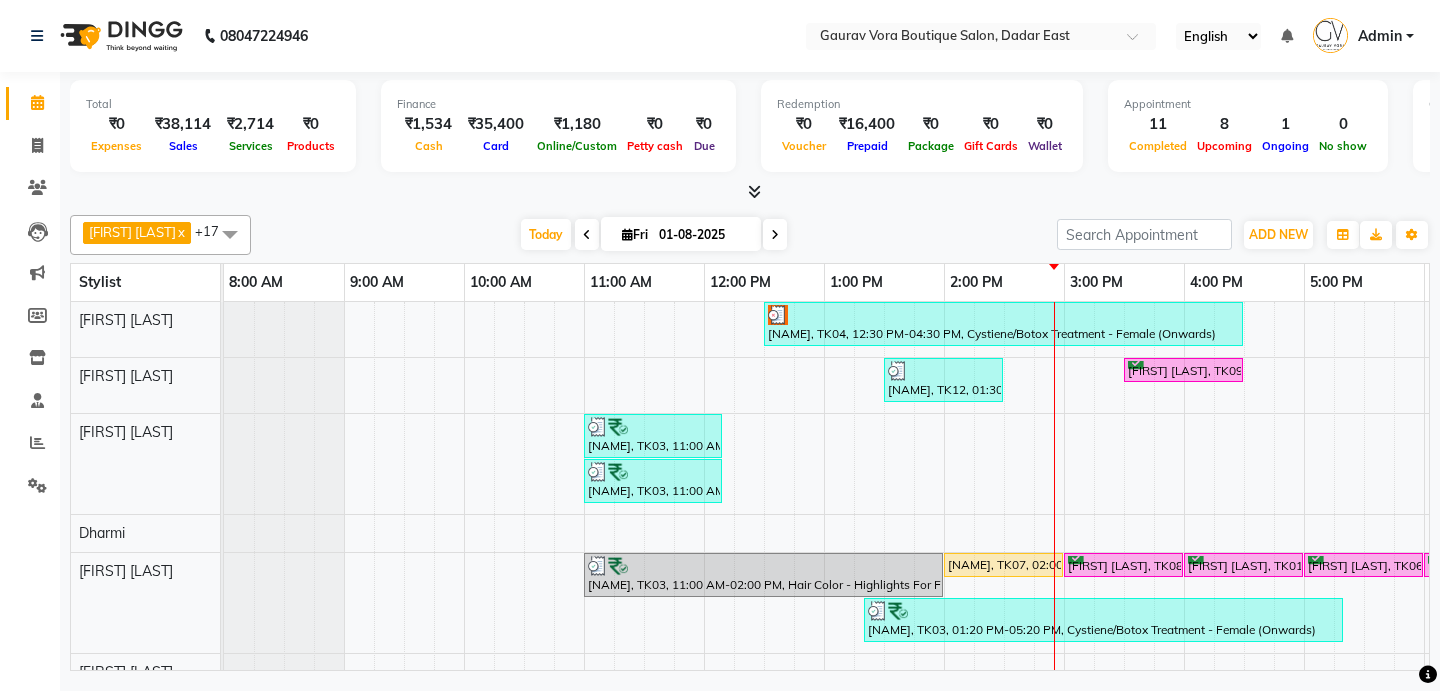 click on "08047224946" 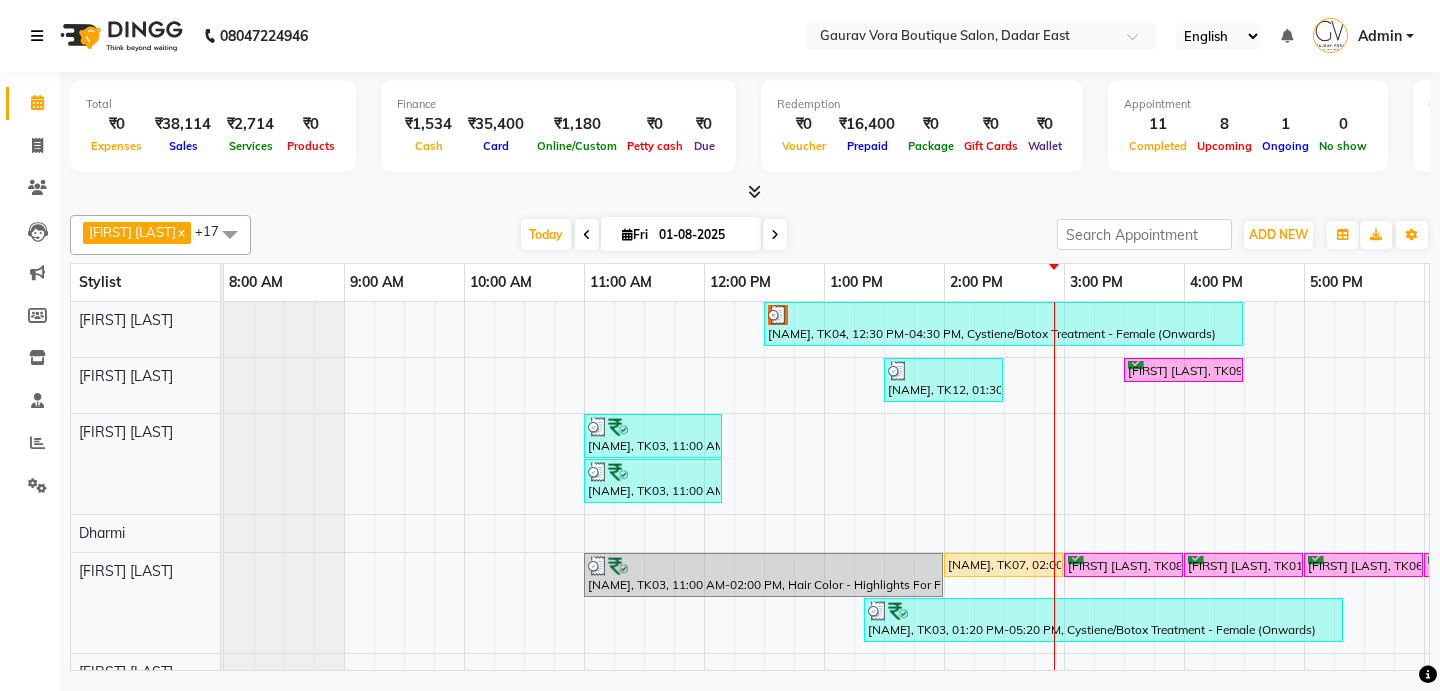 click at bounding box center [37, 36] 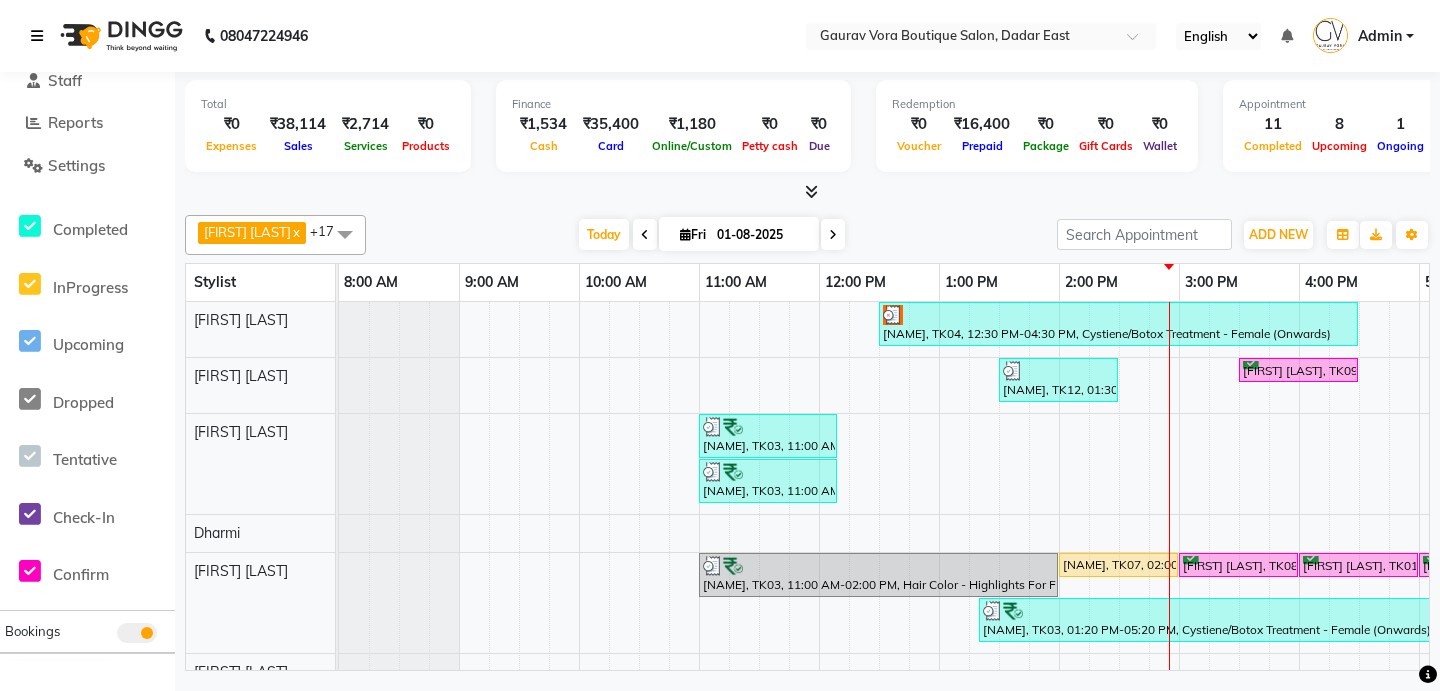 scroll, scrollTop: 389, scrollLeft: 0, axis: vertical 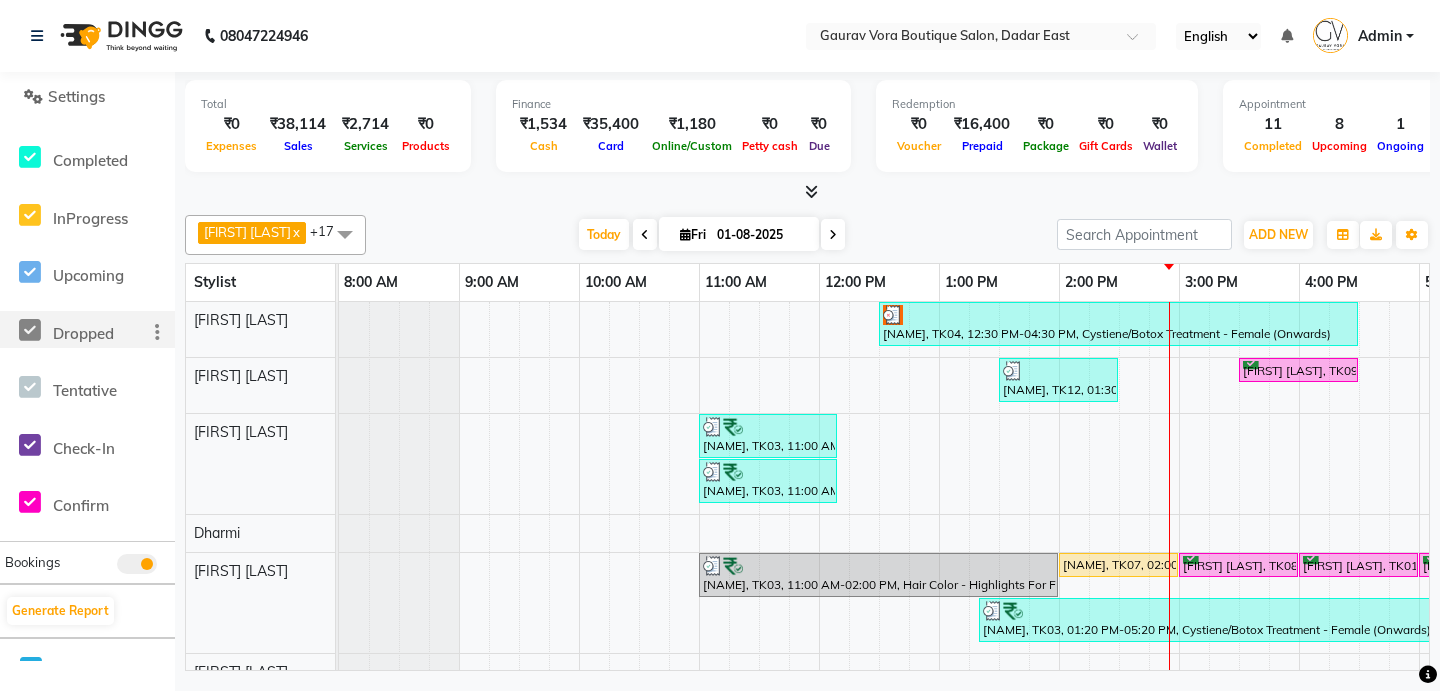 click 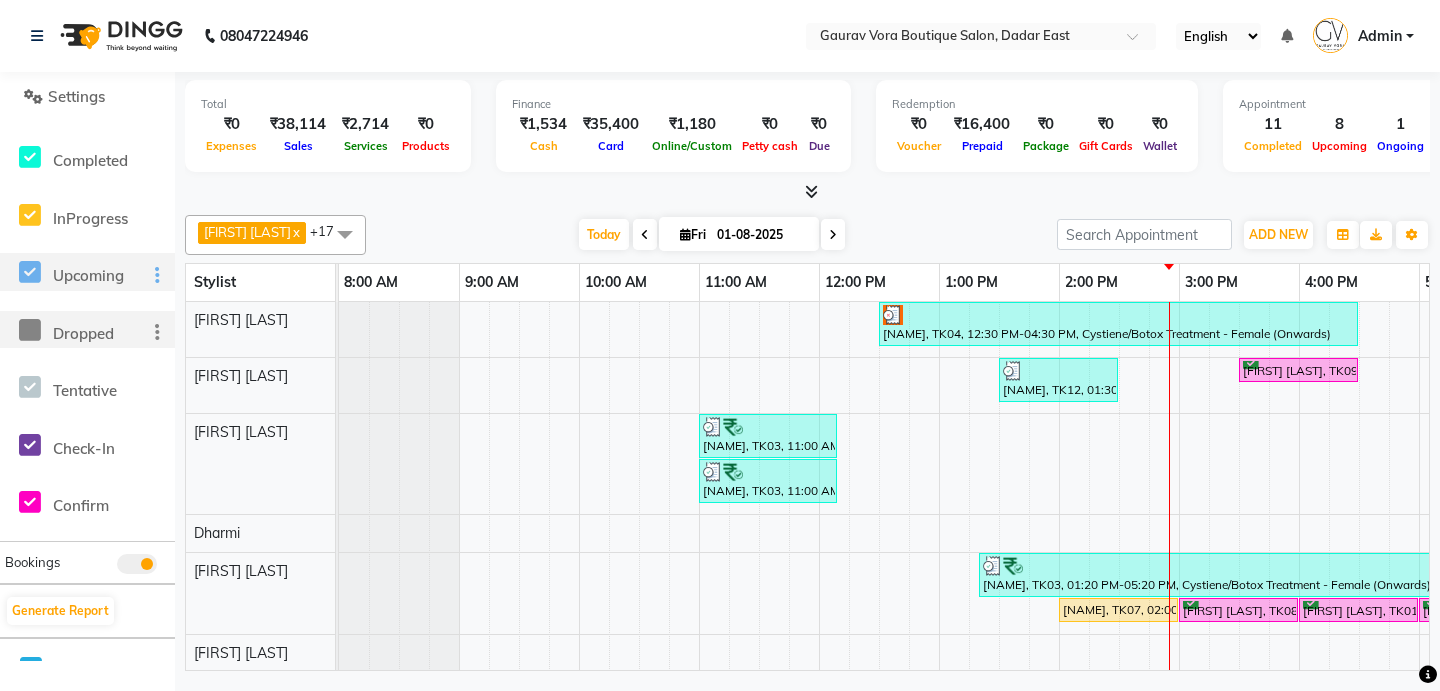 scroll, scrollTop: 0, scrollLeft: 0, axis: both 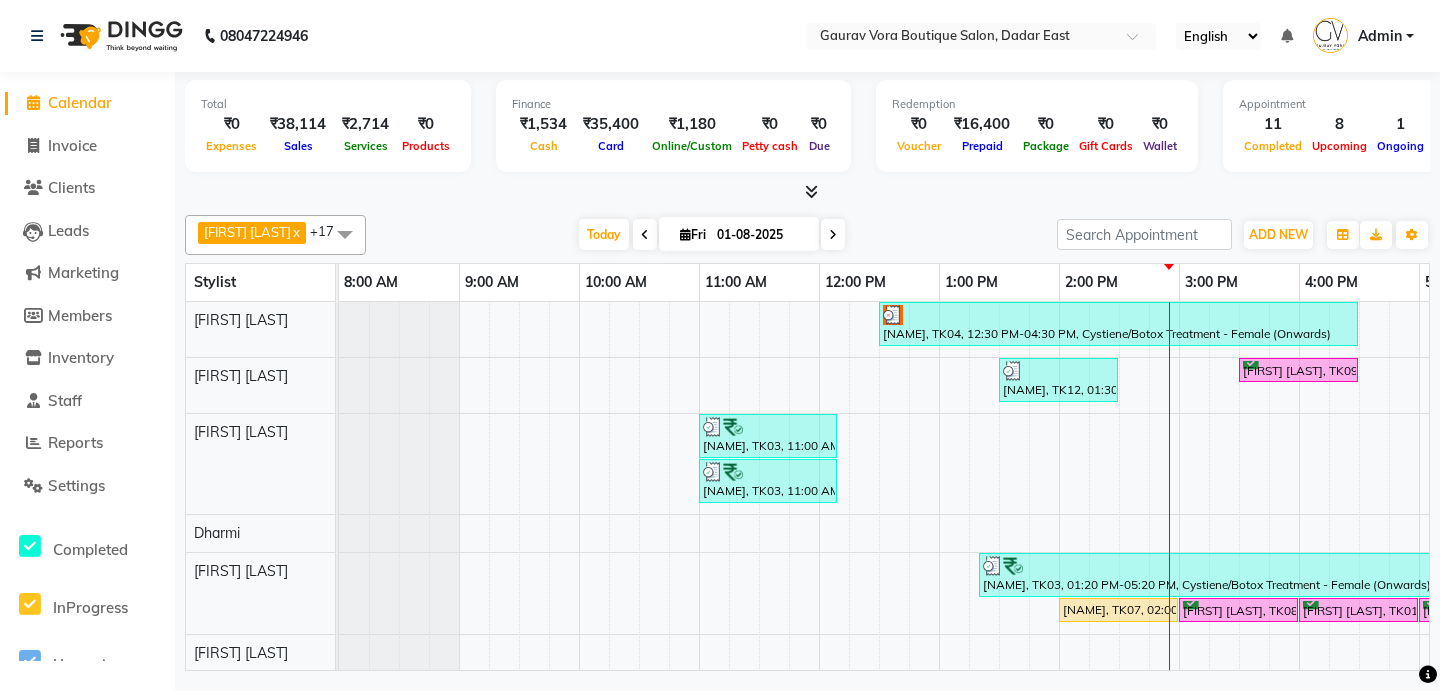 click on "Calendar" 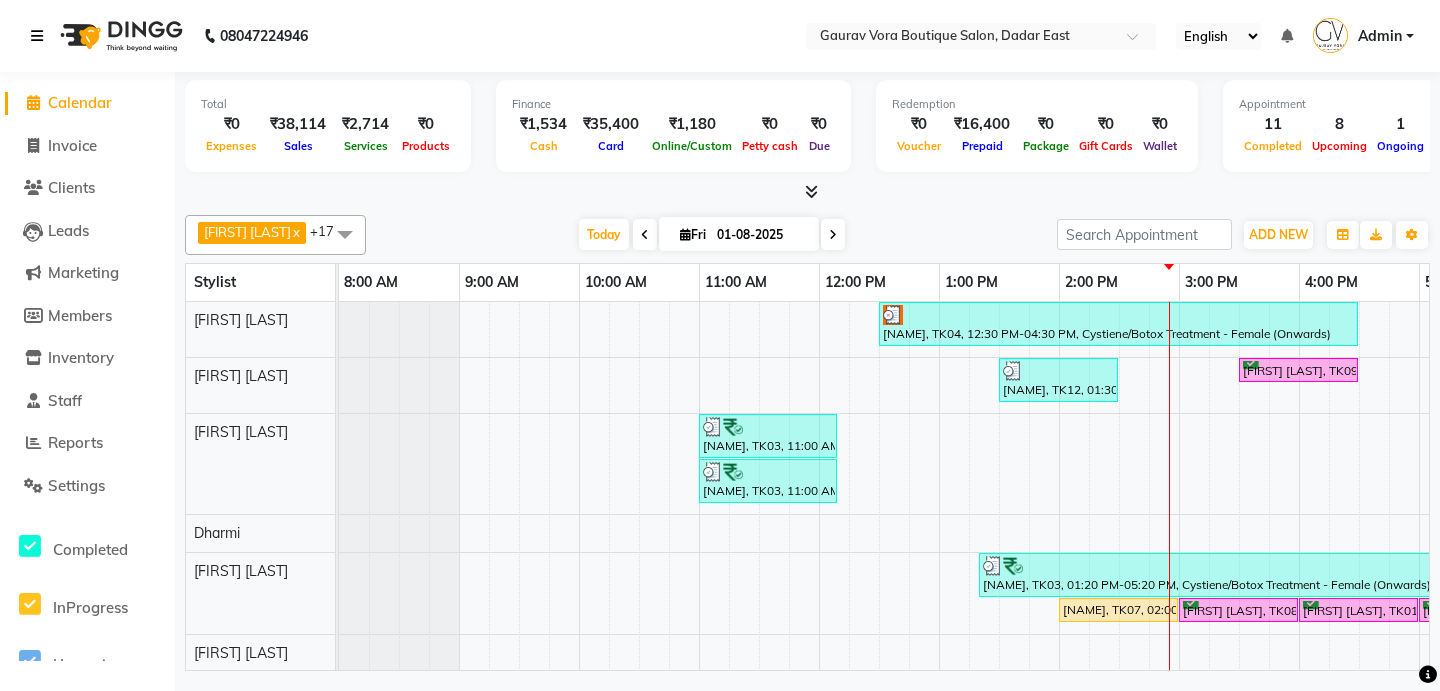 click at bounding box center (37, 36) 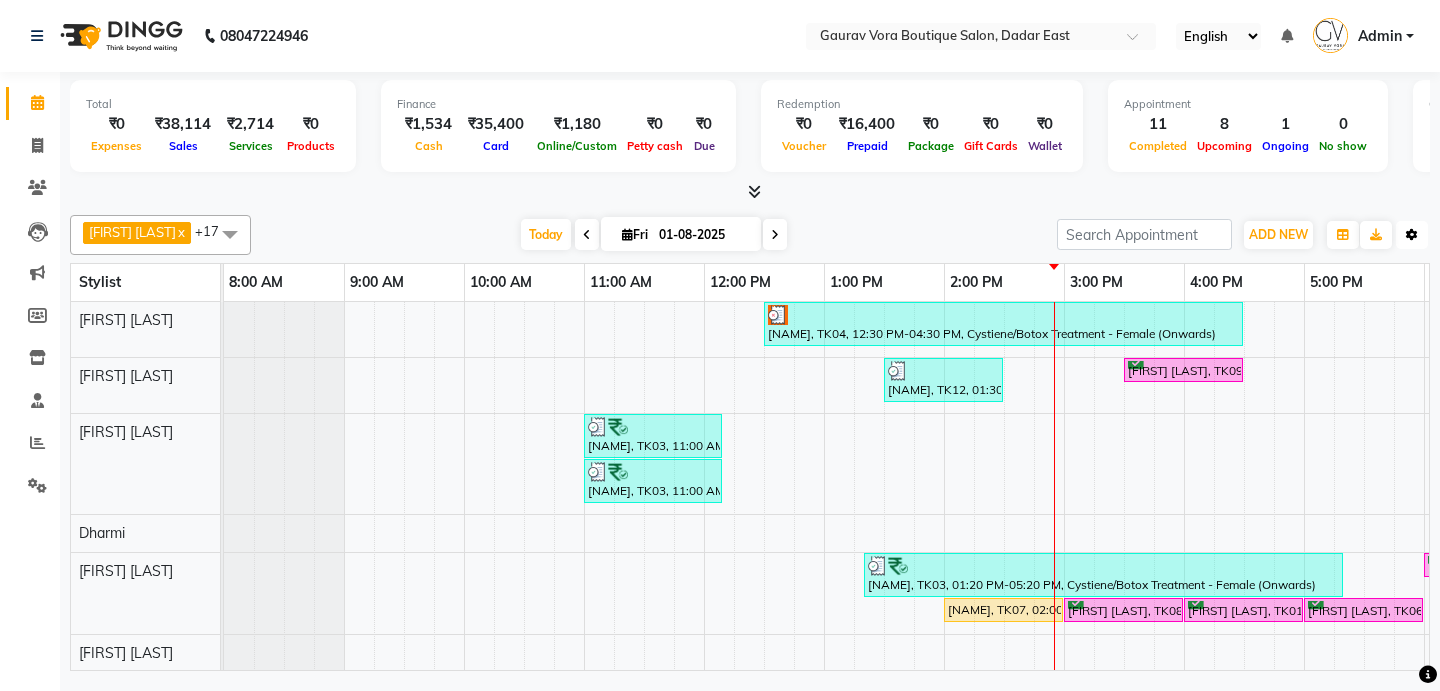 click on "Toggle Dropdown" at bounding box center (1412, 235) 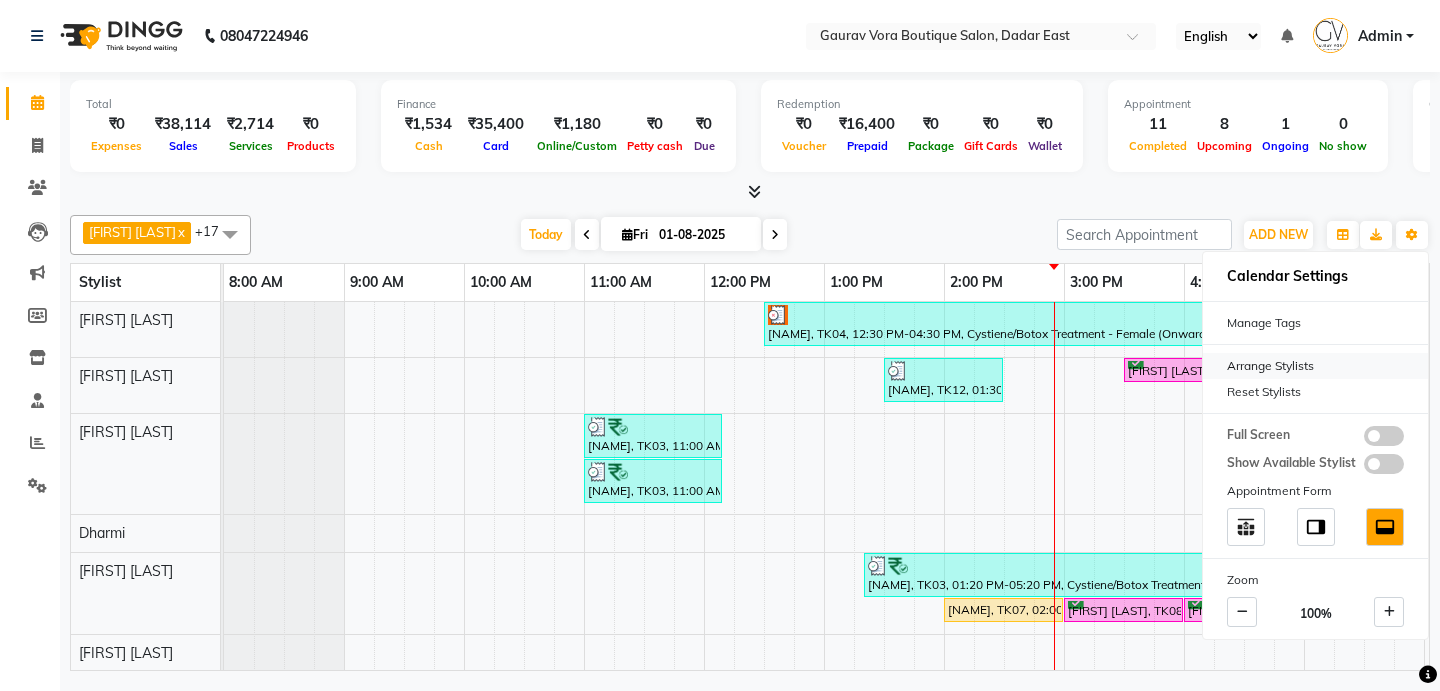 click on "Arrange Stylists" at bounding box center [1315, 366] 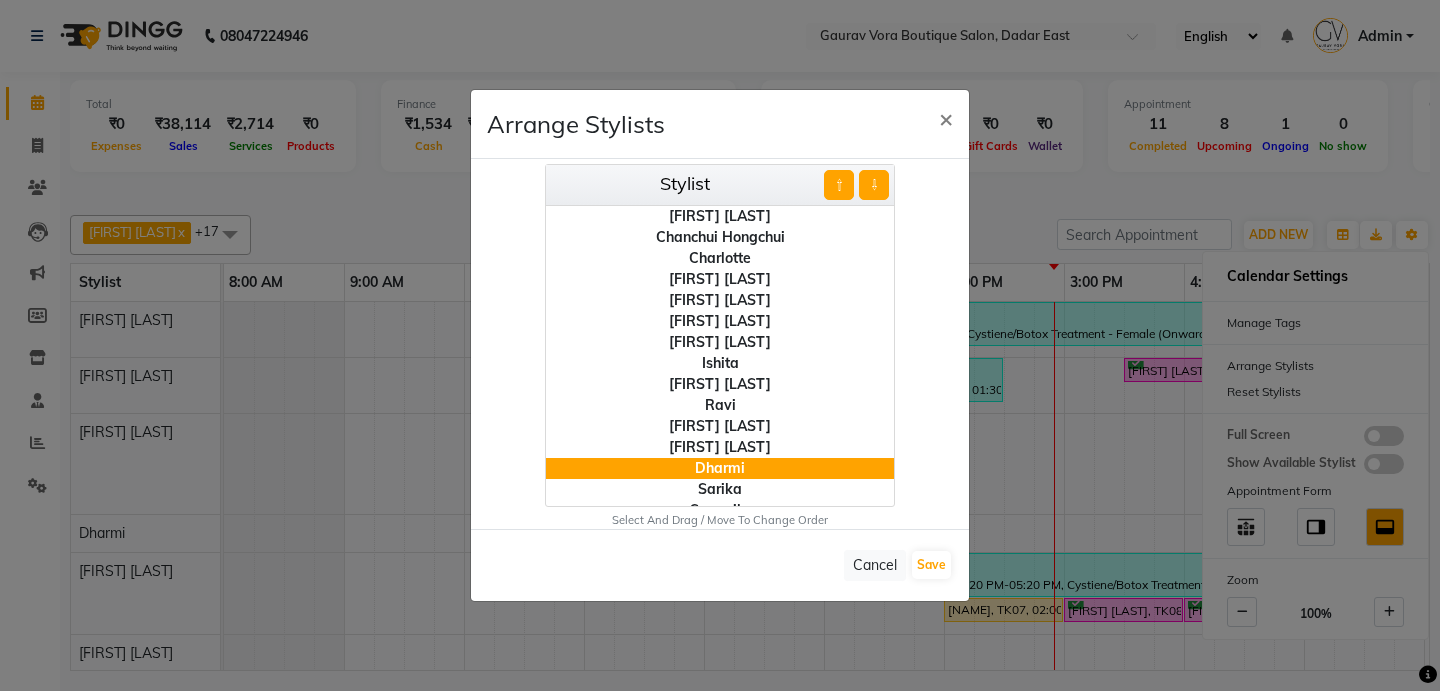 scroll, scrollTop: 57, scrollLeft: 0, axis: vertical 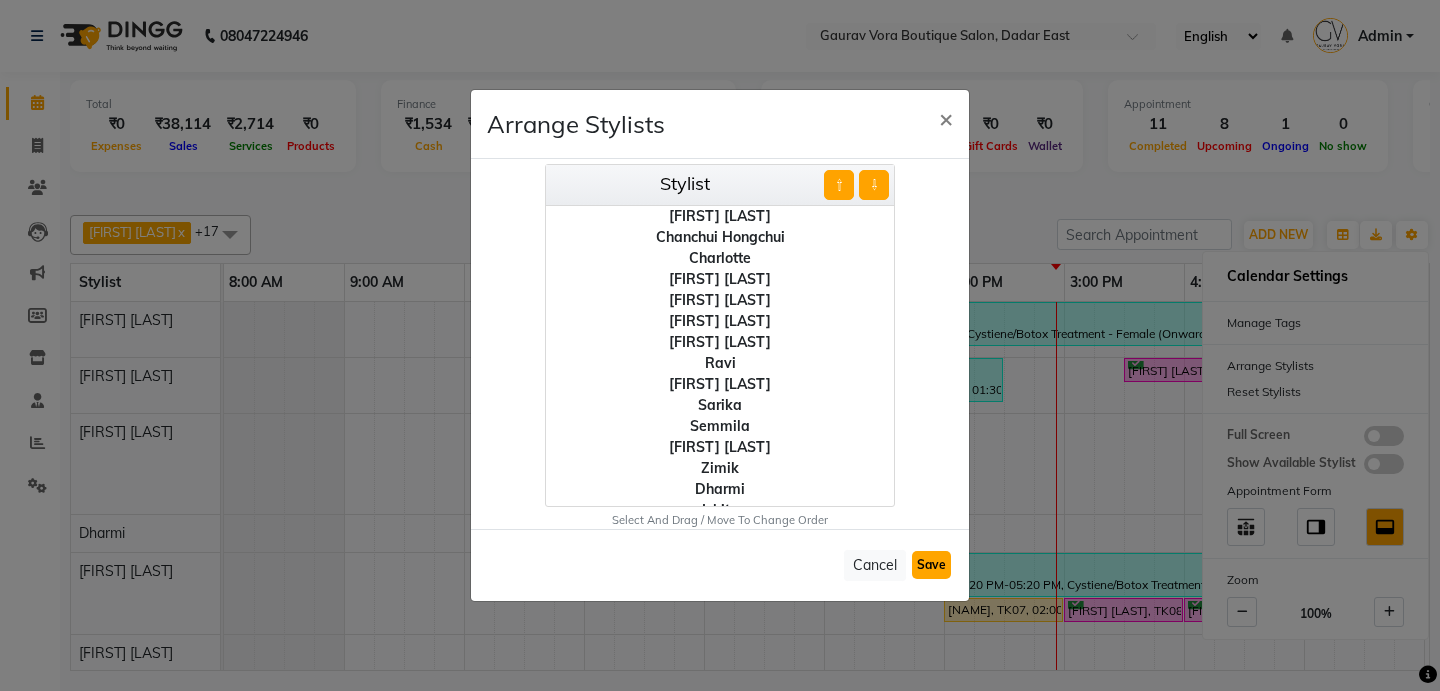 click on "Save" 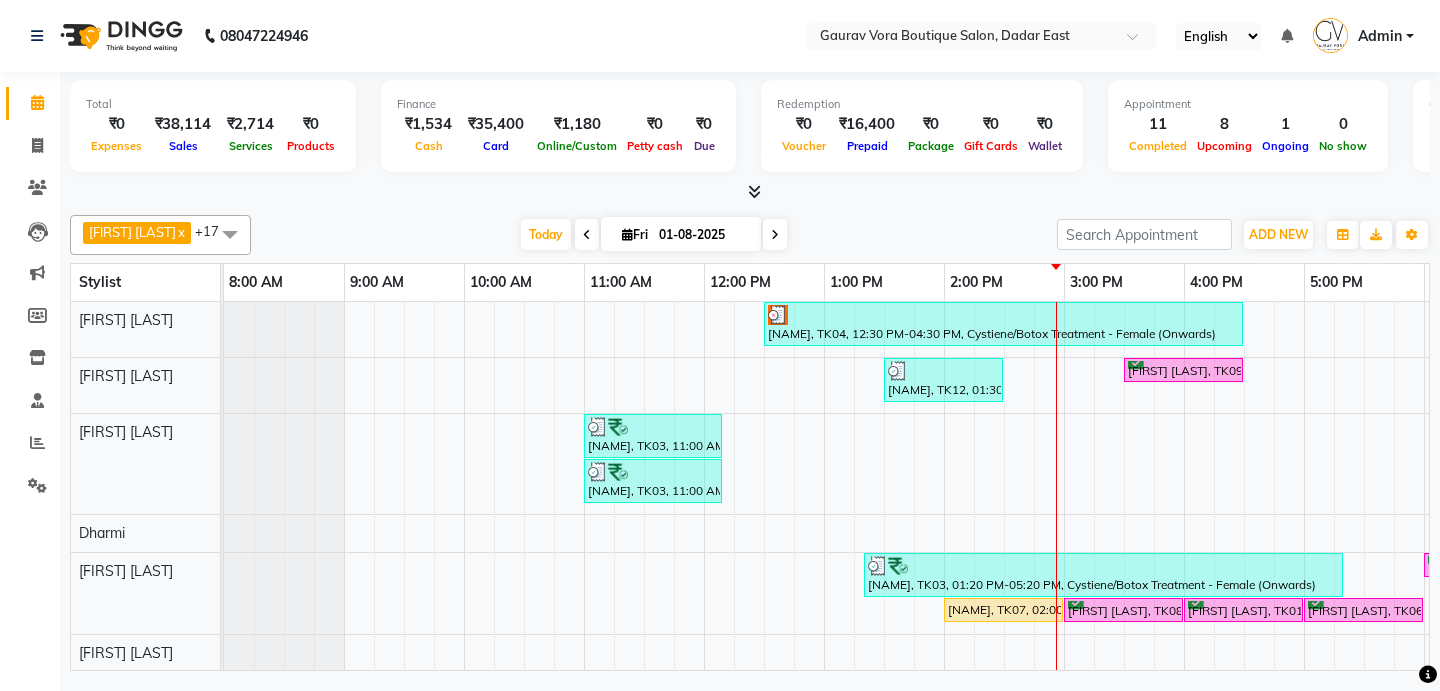 scroll, scrollTop: 278, scrollLeft: 0, axis: vertical 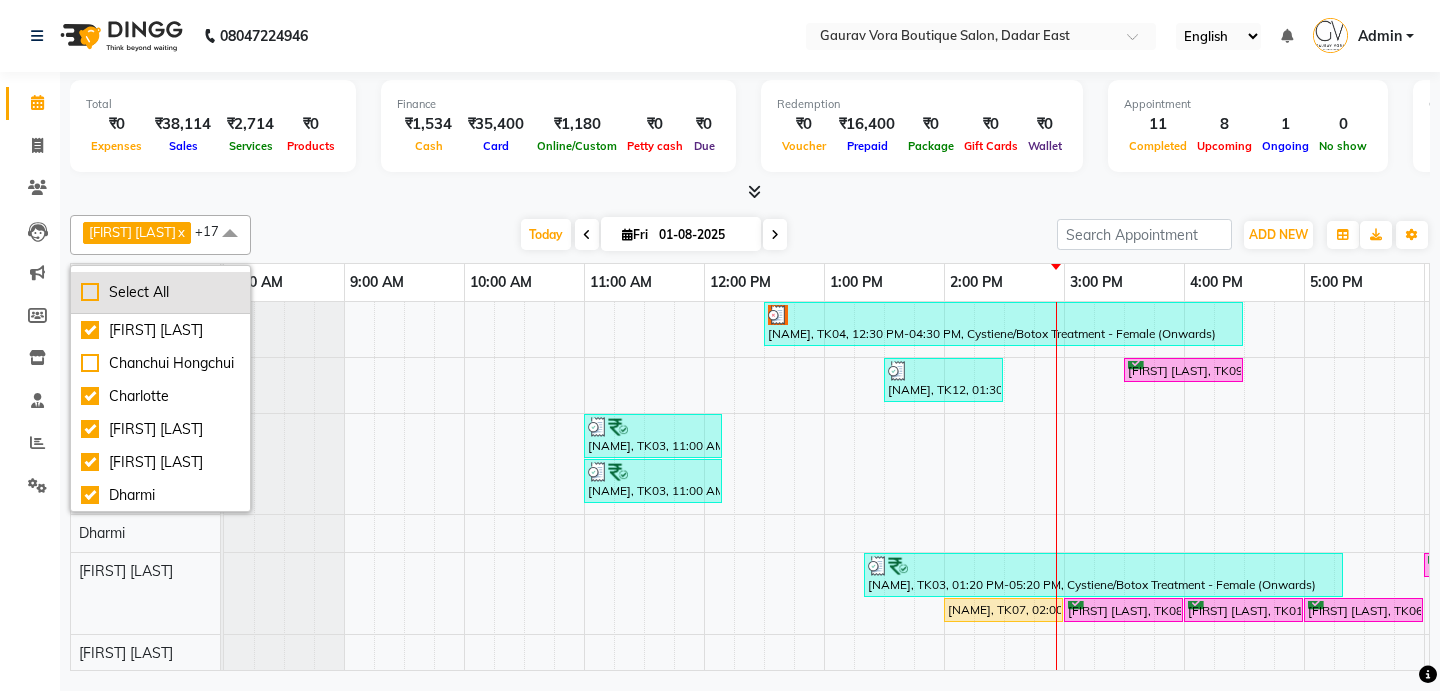 click on "Select All" at bounding box center [160, 292] 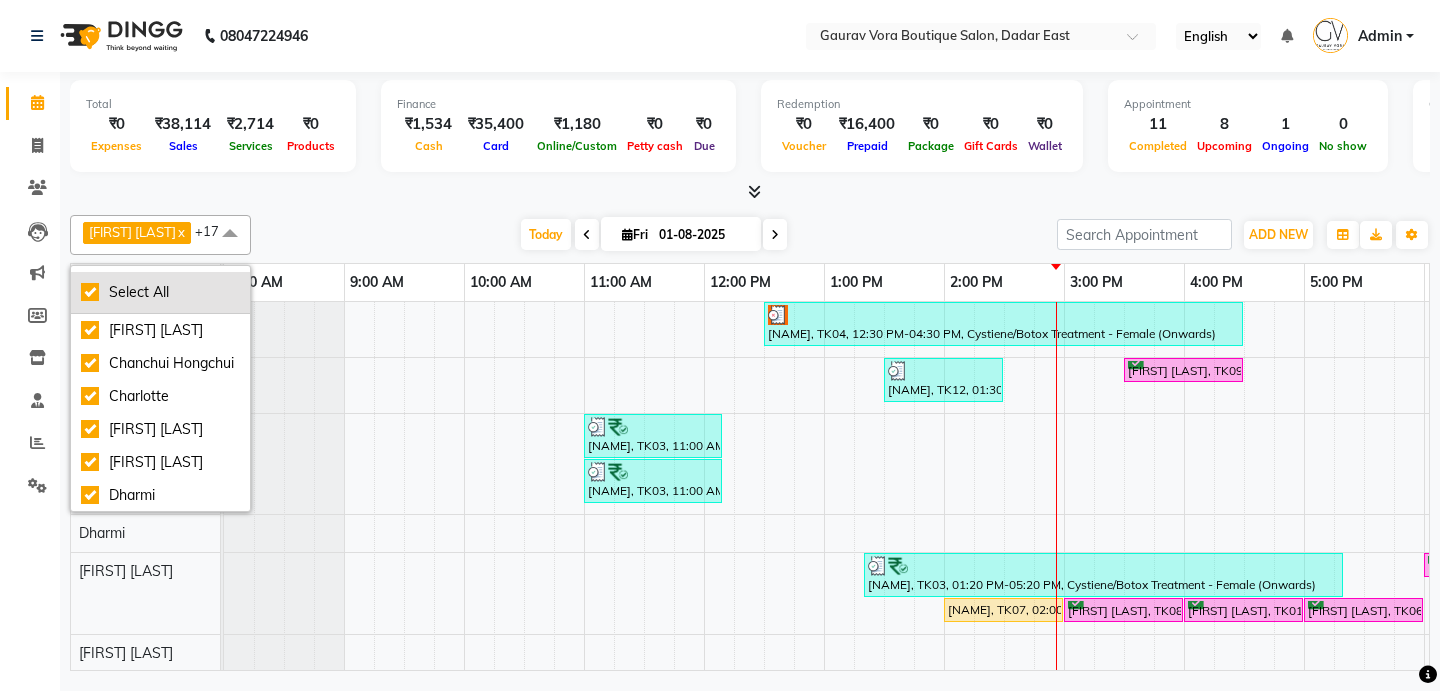 checkbox on "true" 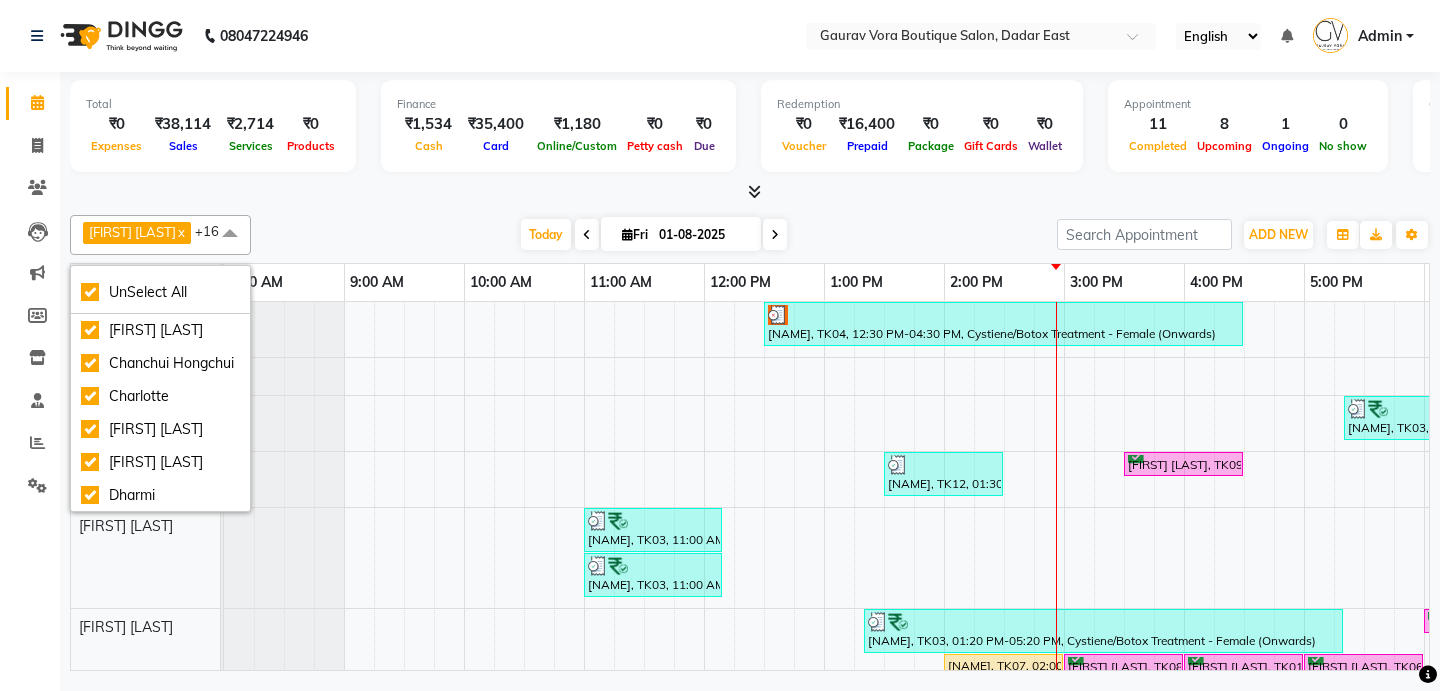 click on "Today  Fri 01-08-2025" at bounding box center [654, 235] 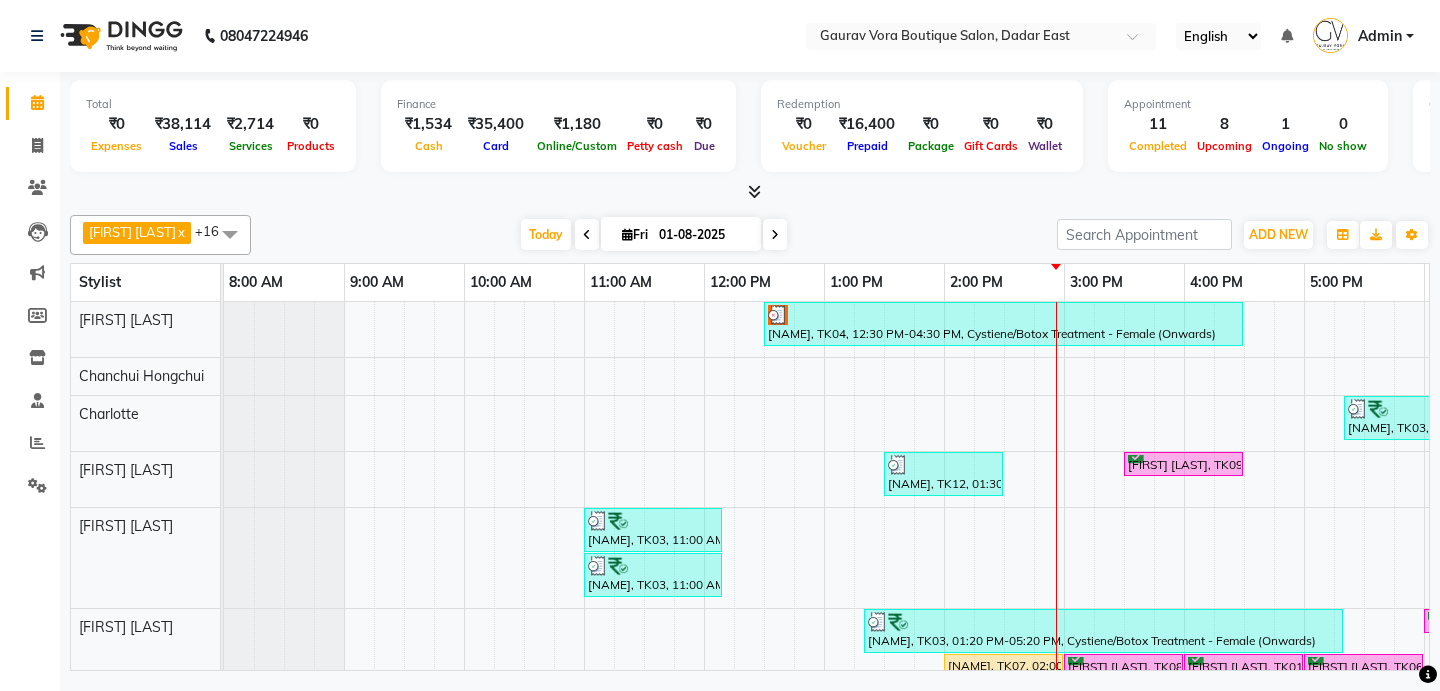 scroll, scrollTop: 0, scrollLeft: 188, axis: horizontal 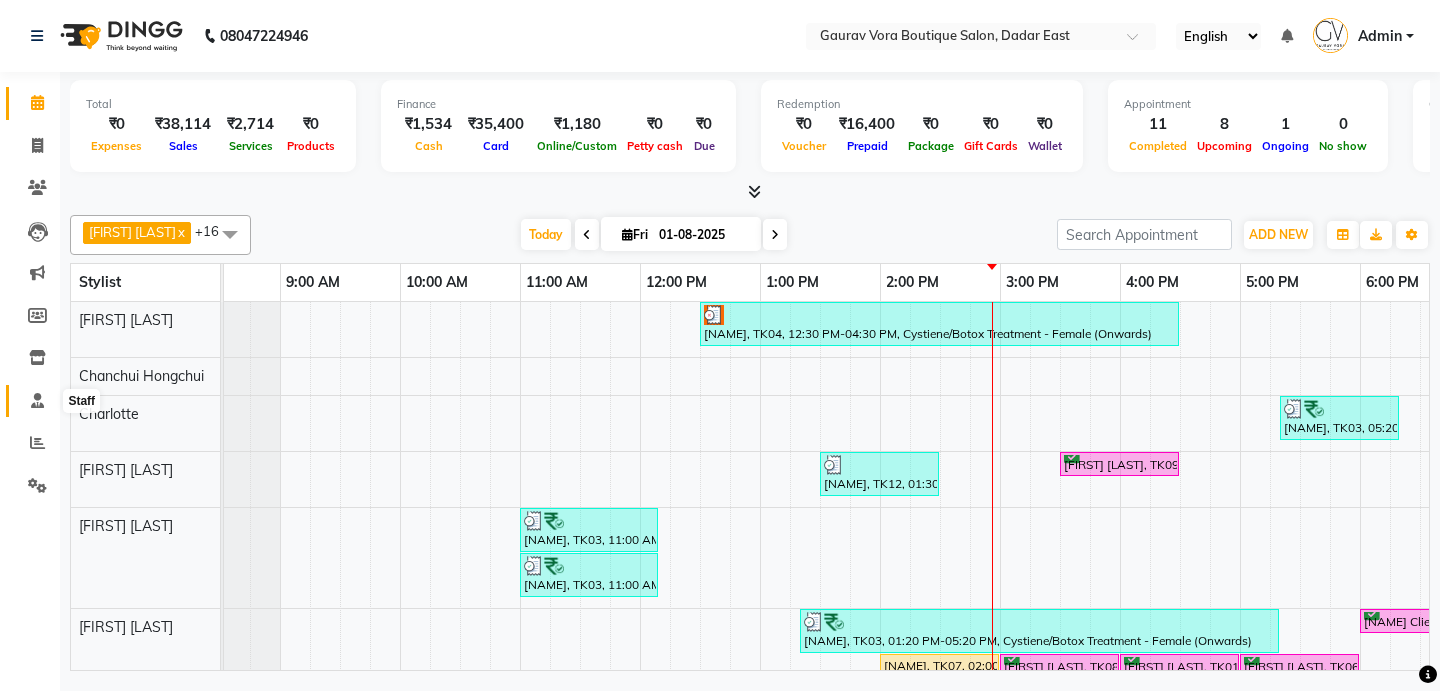 click 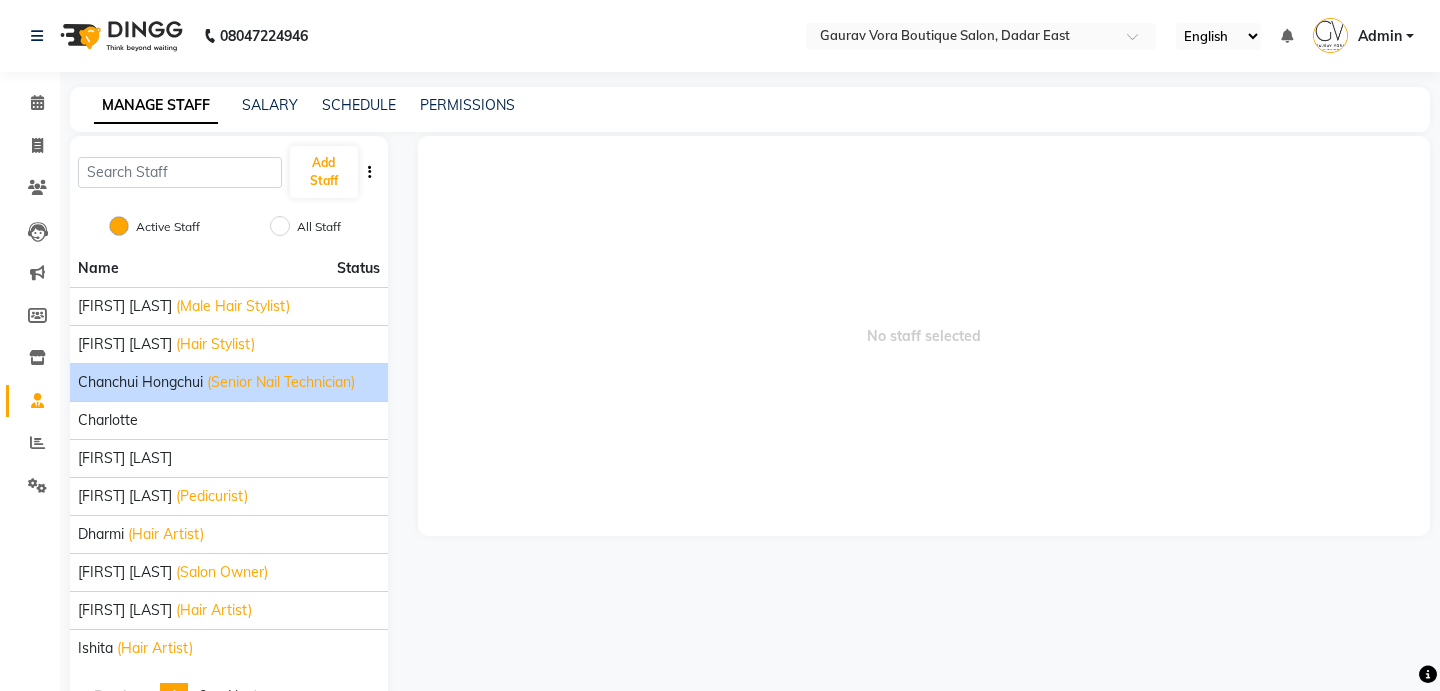click on "Chanchui Hongchui" 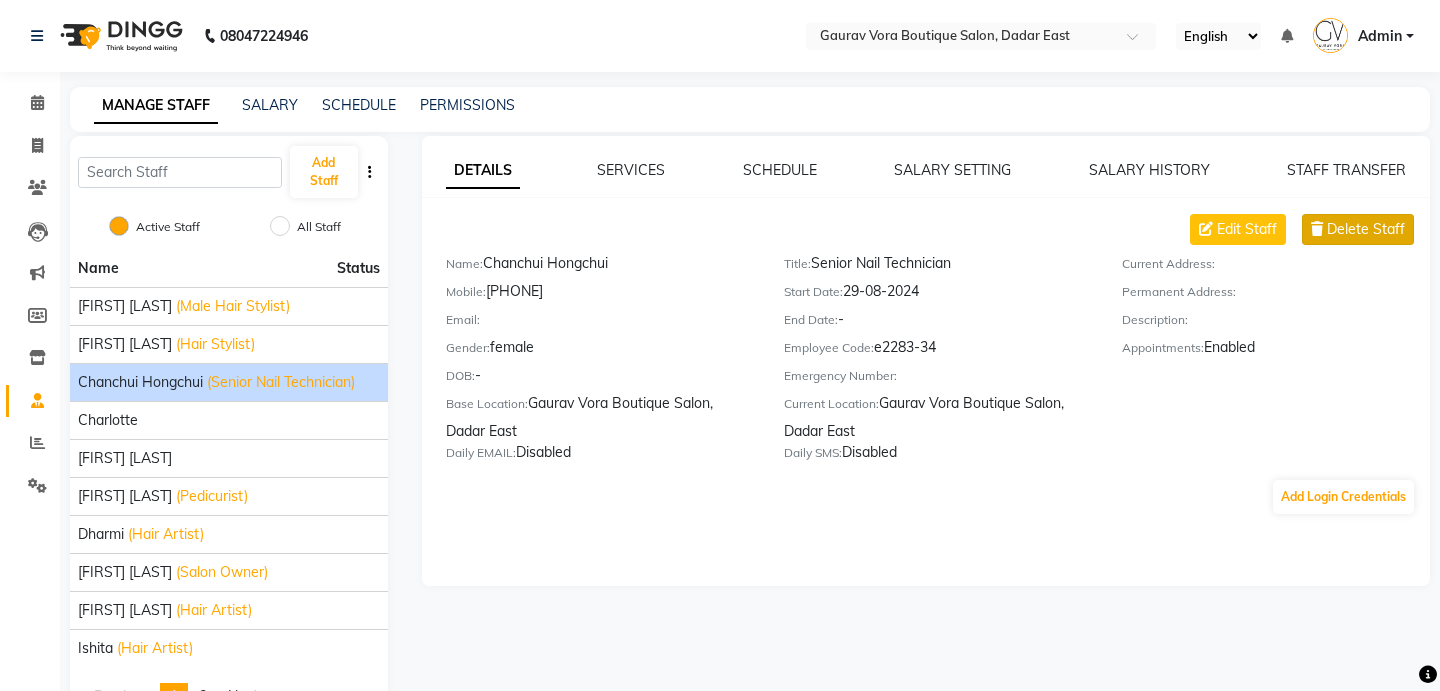 click on "Delete Staff" 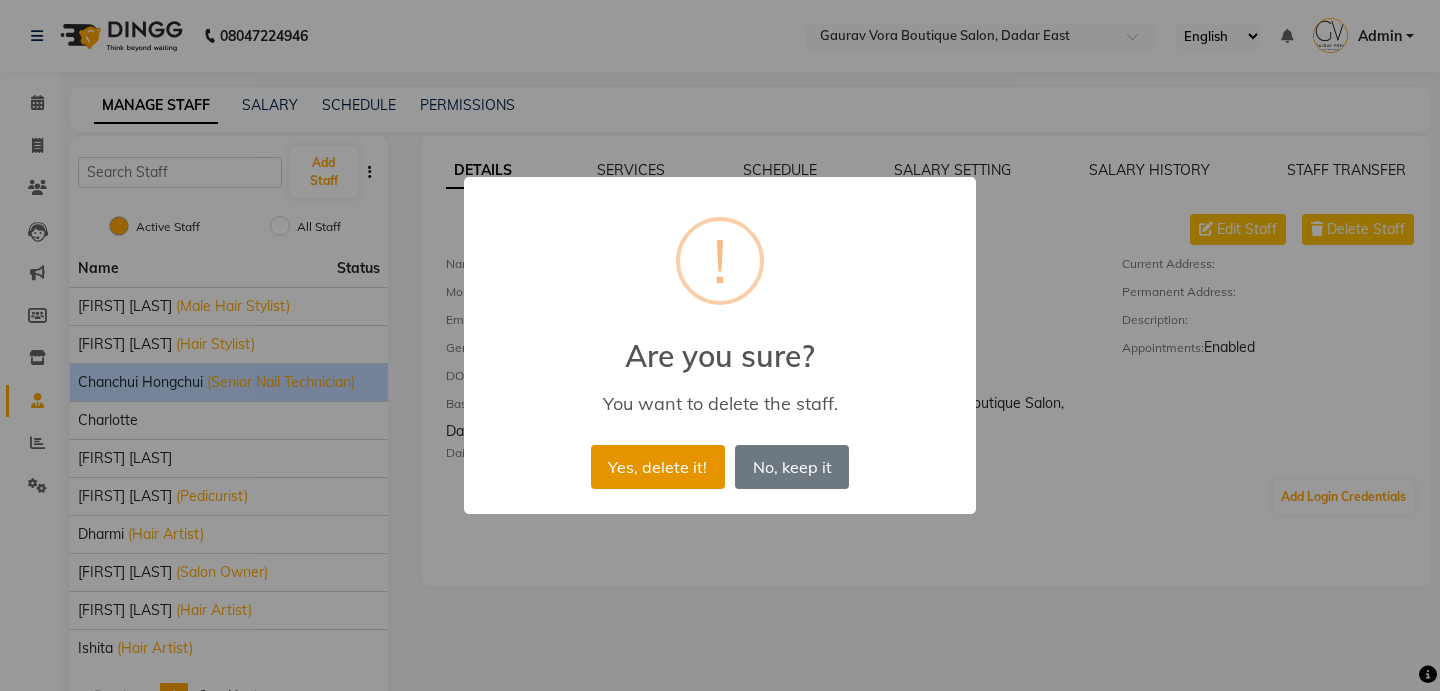 click on "Yes, delete it!" at bounding box center [658, 467] 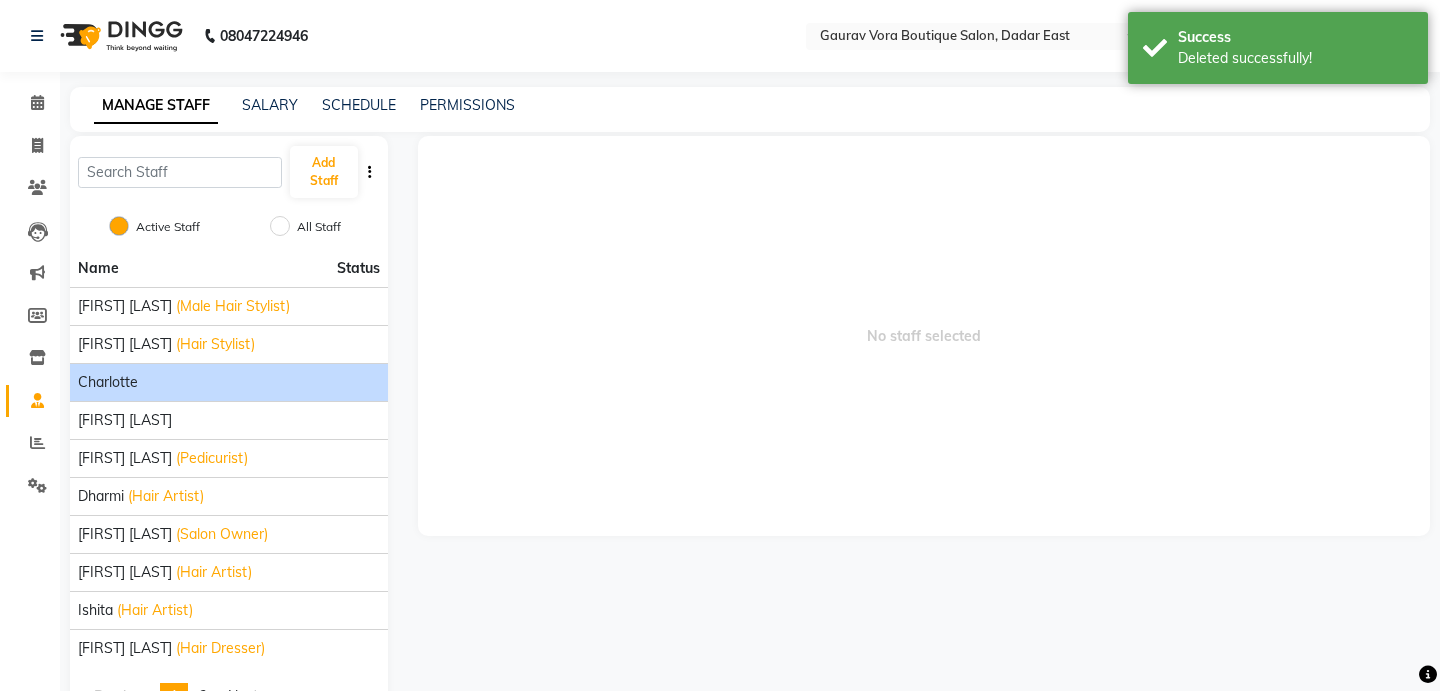 click on "Charlotte" 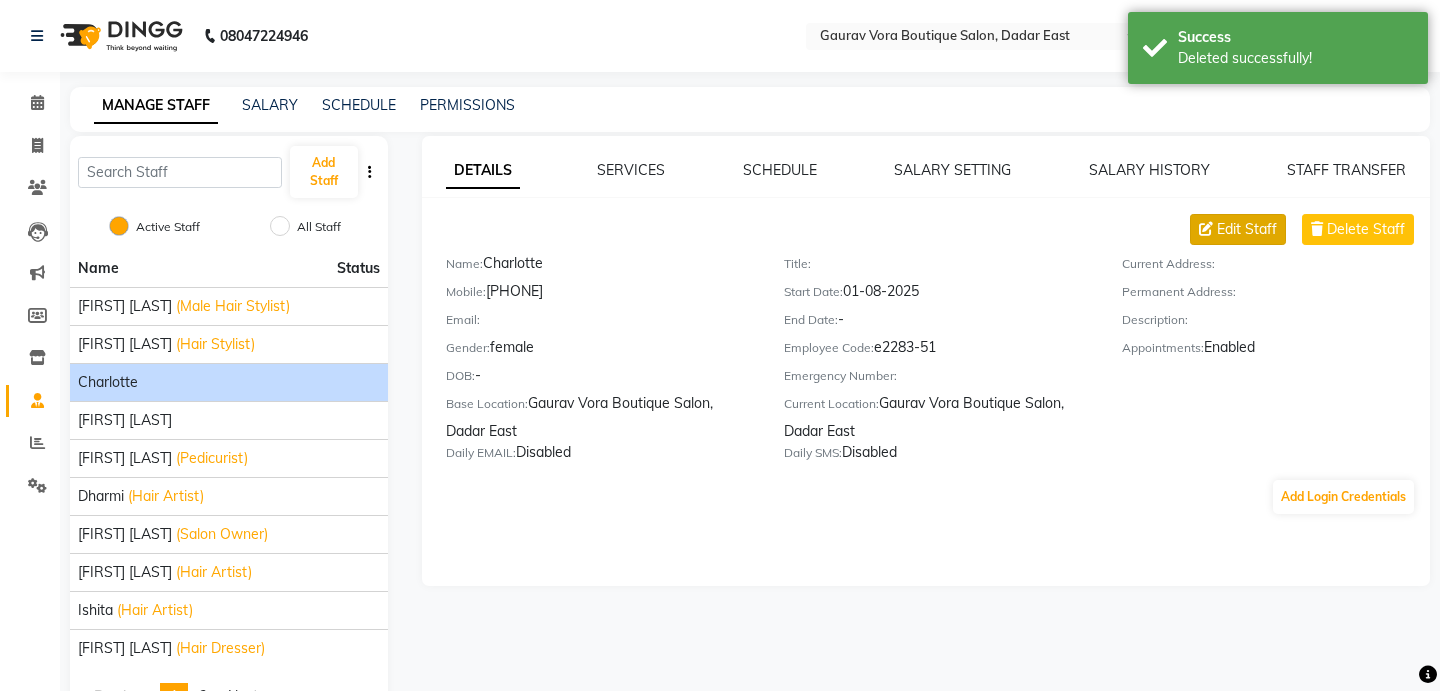 click on "Edit Staff" 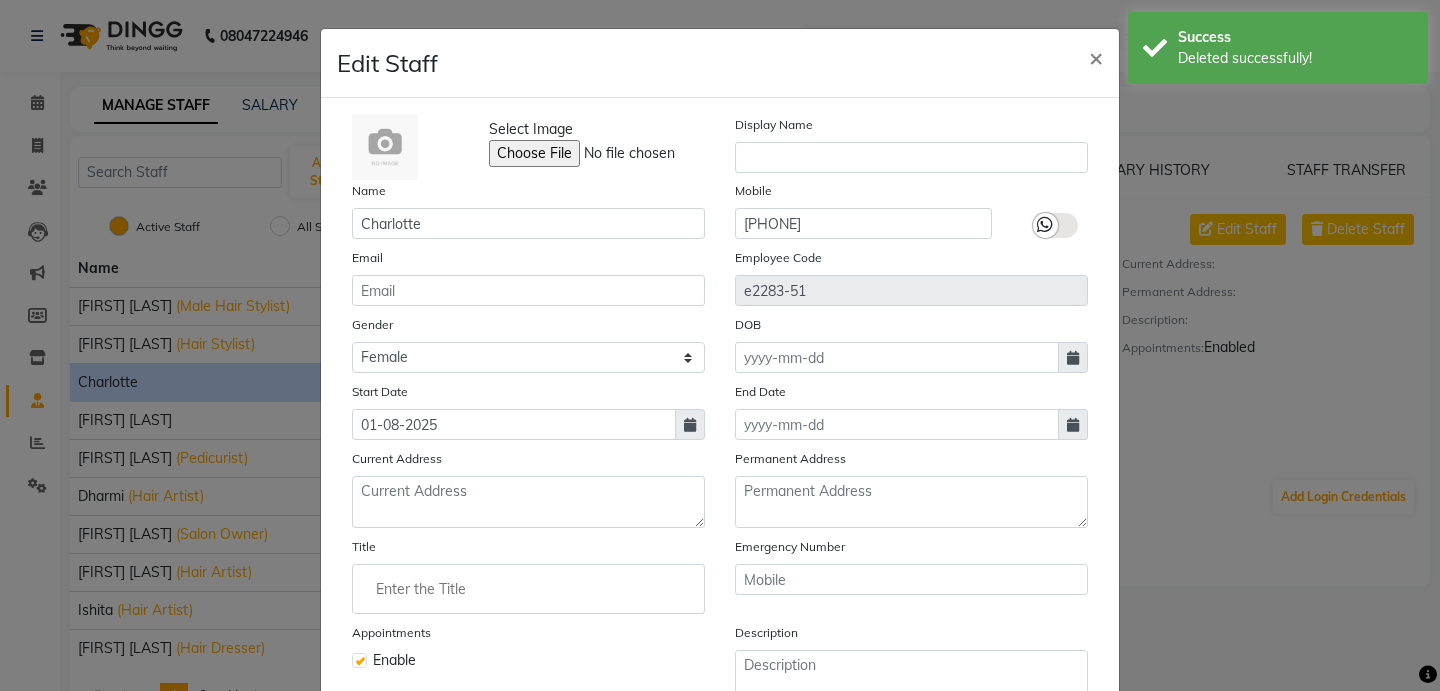click 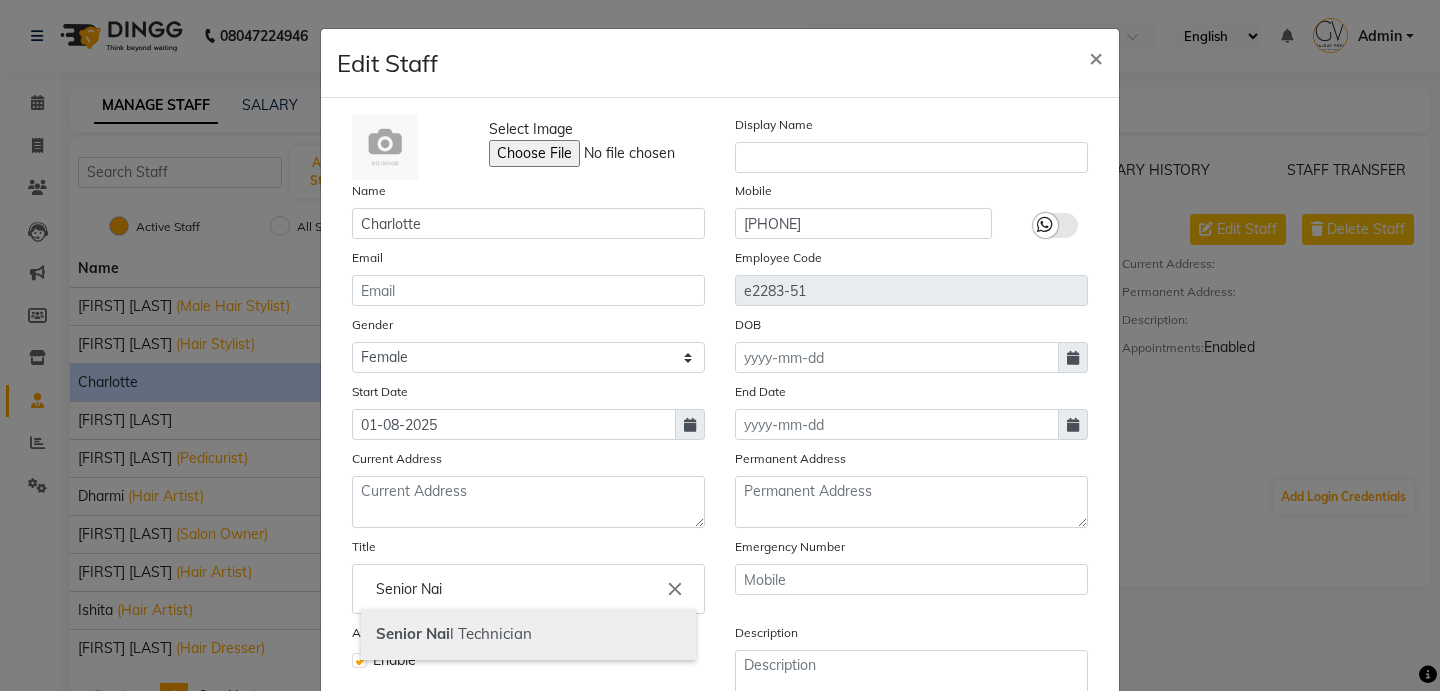 click on "Senior   Nai l Technician" at bounding box center (528, 634) 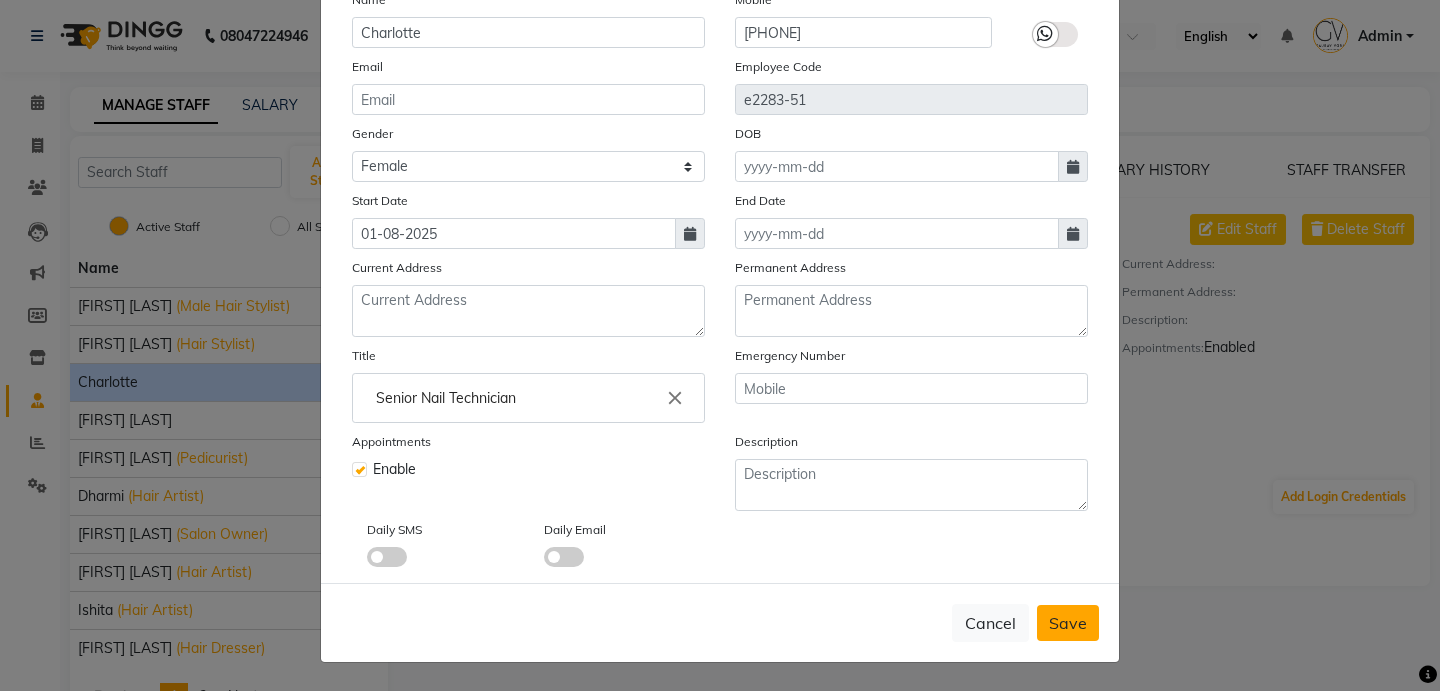 click on "Save" at bounding box center (1068, 623) 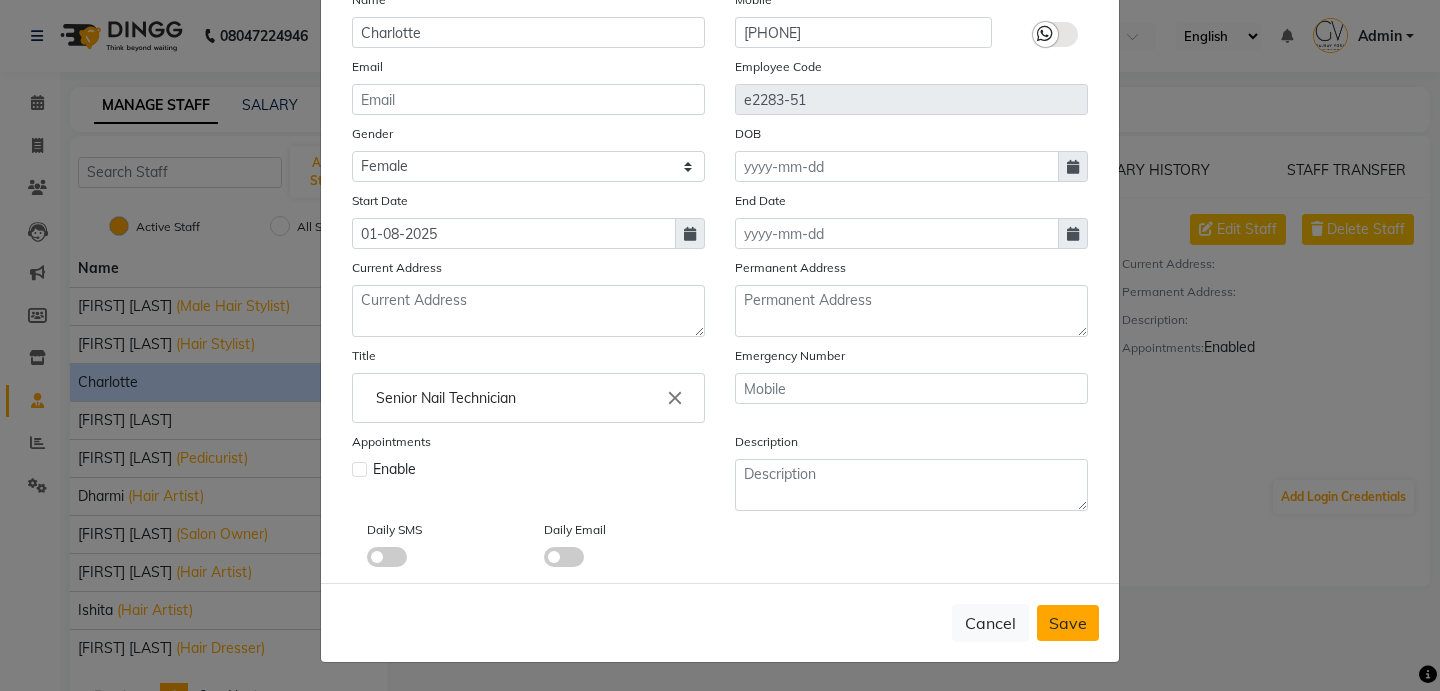 type 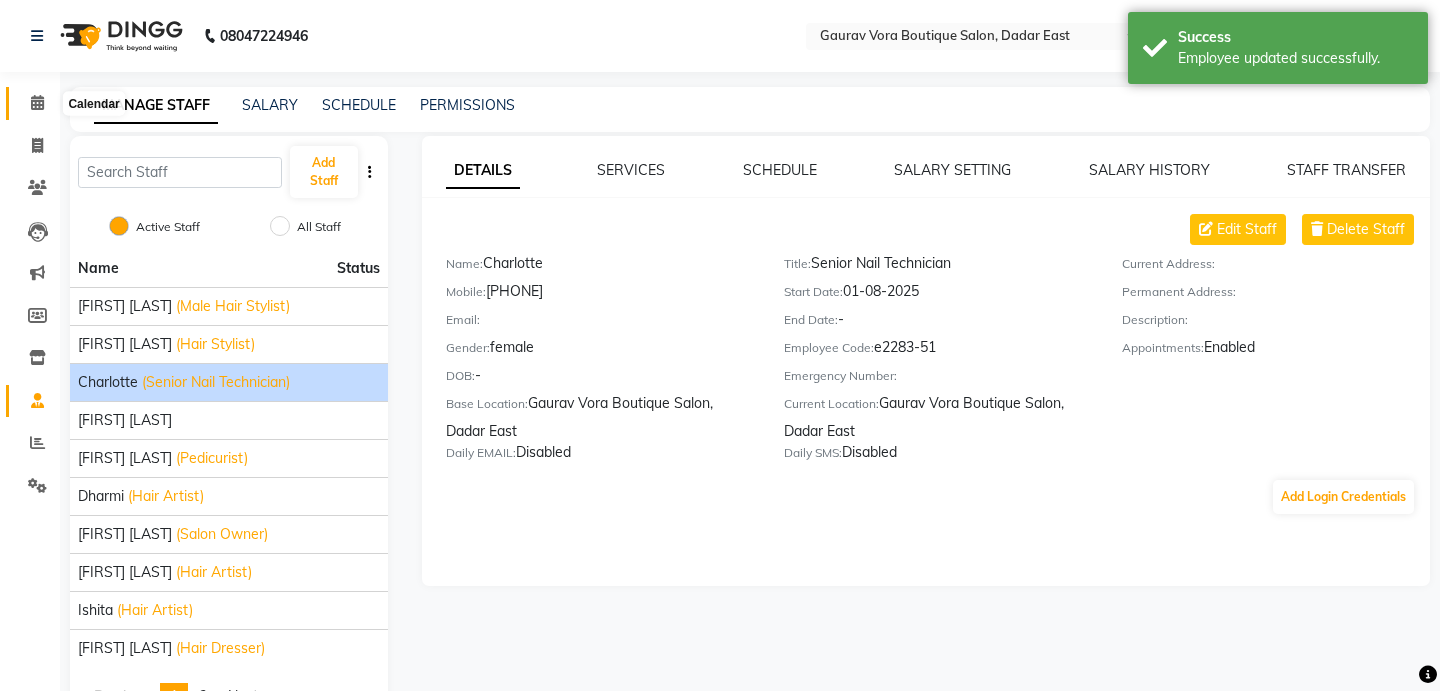 click 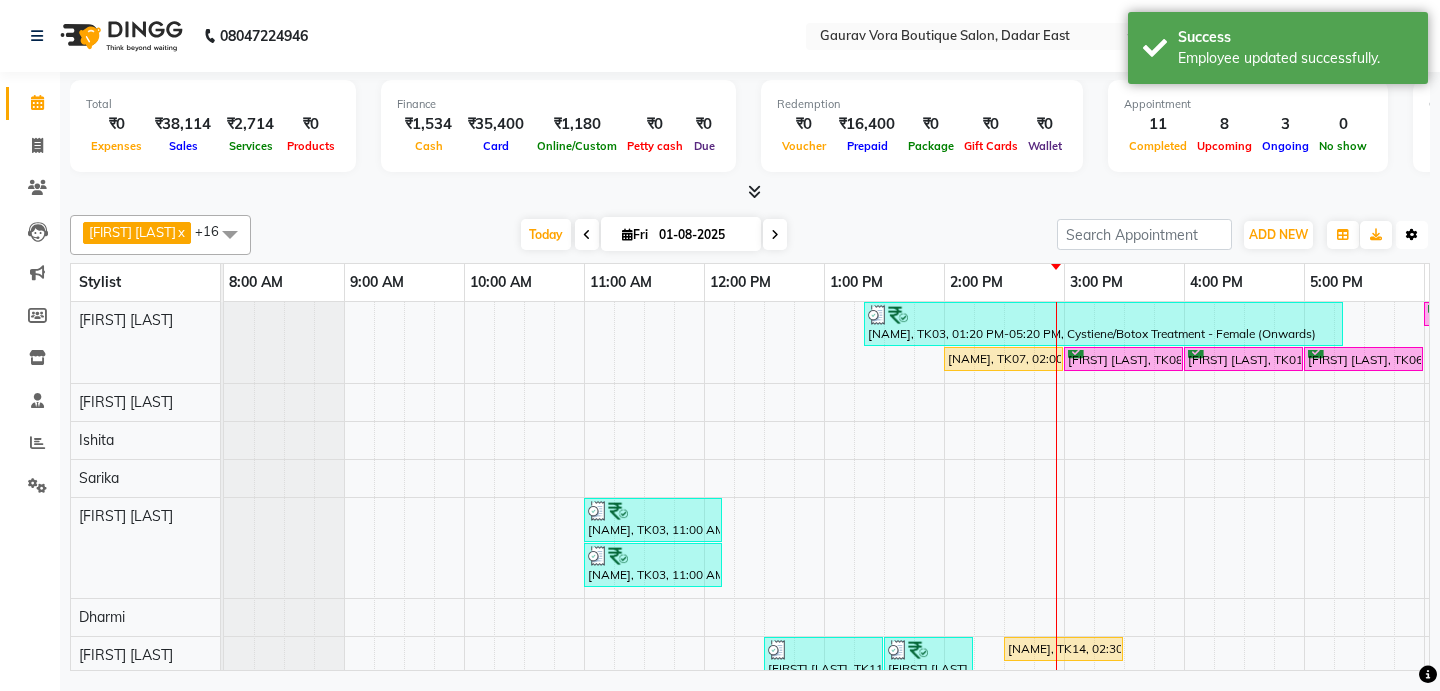 click at bounding box center [1412, 235] 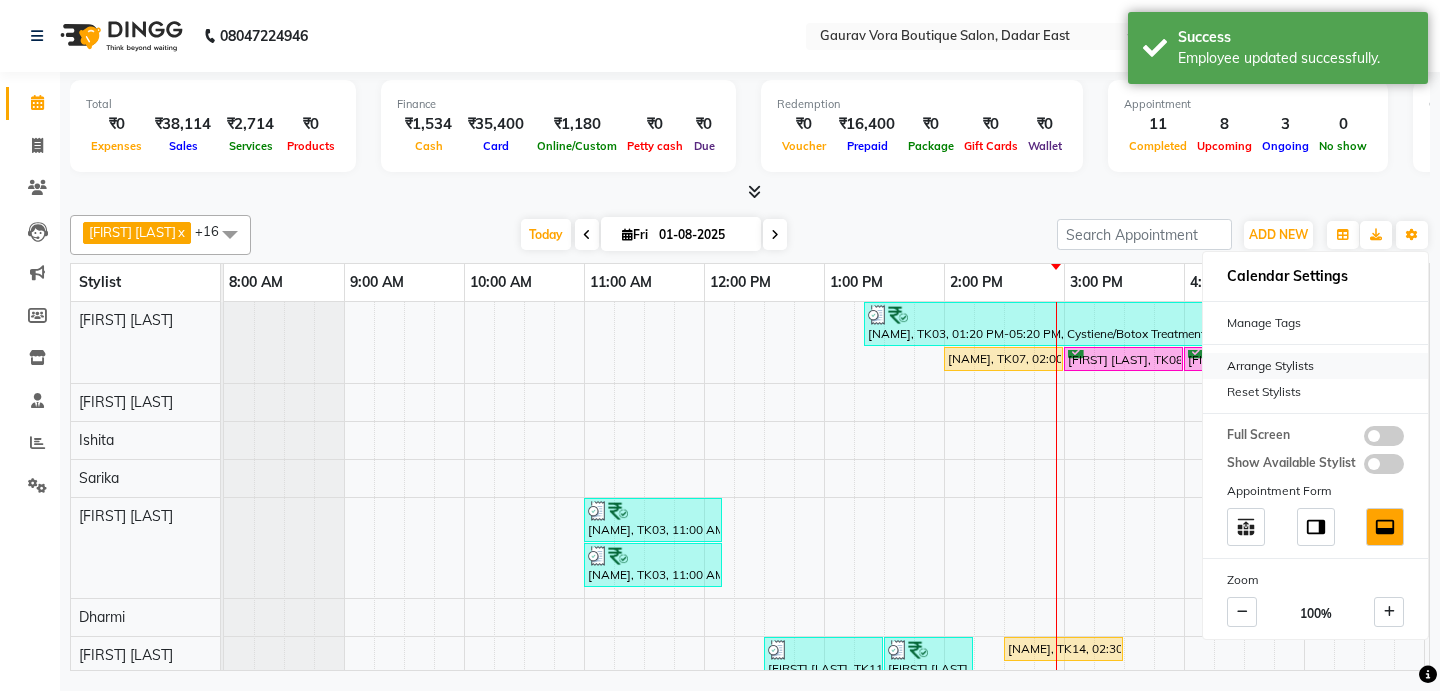 click on "Arrange Stylists" at bounding box center (1315, 366) 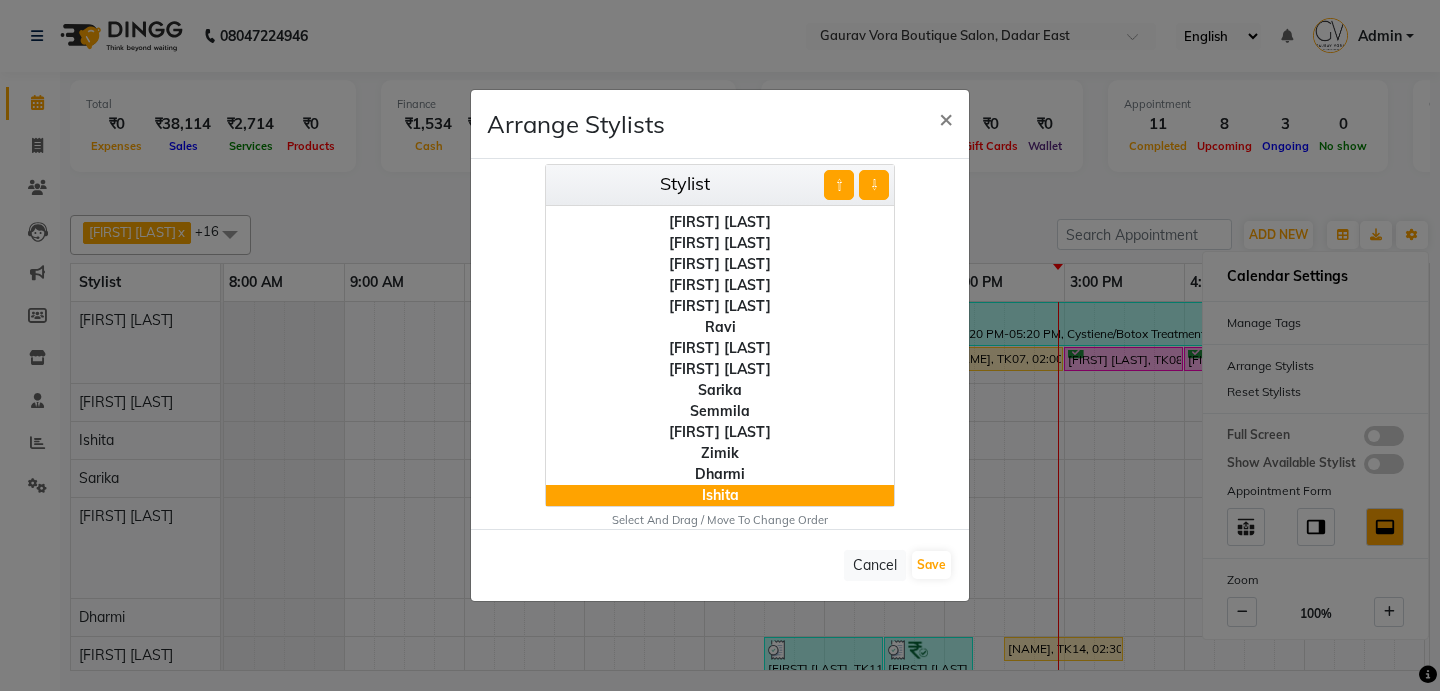 scroll, scrollTop: 36, scrollLeft: 0, axis: vertical 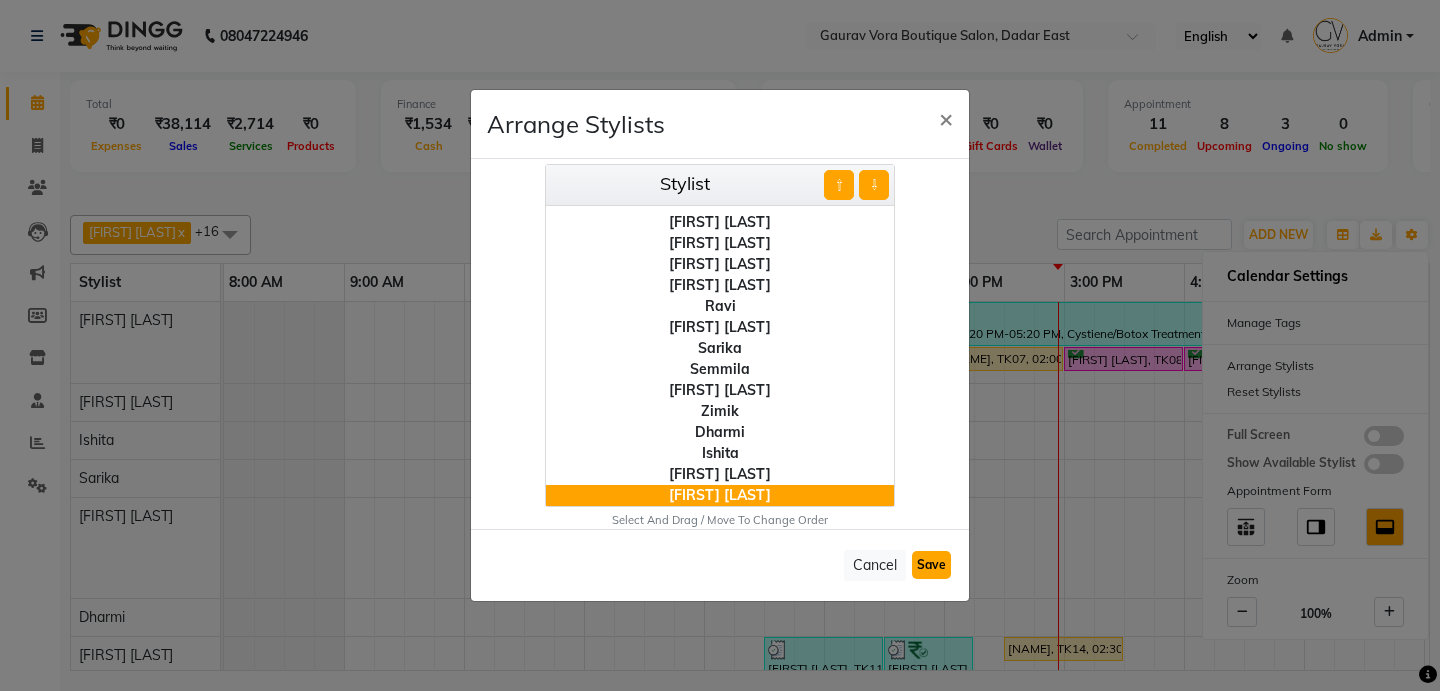 click on "Save" 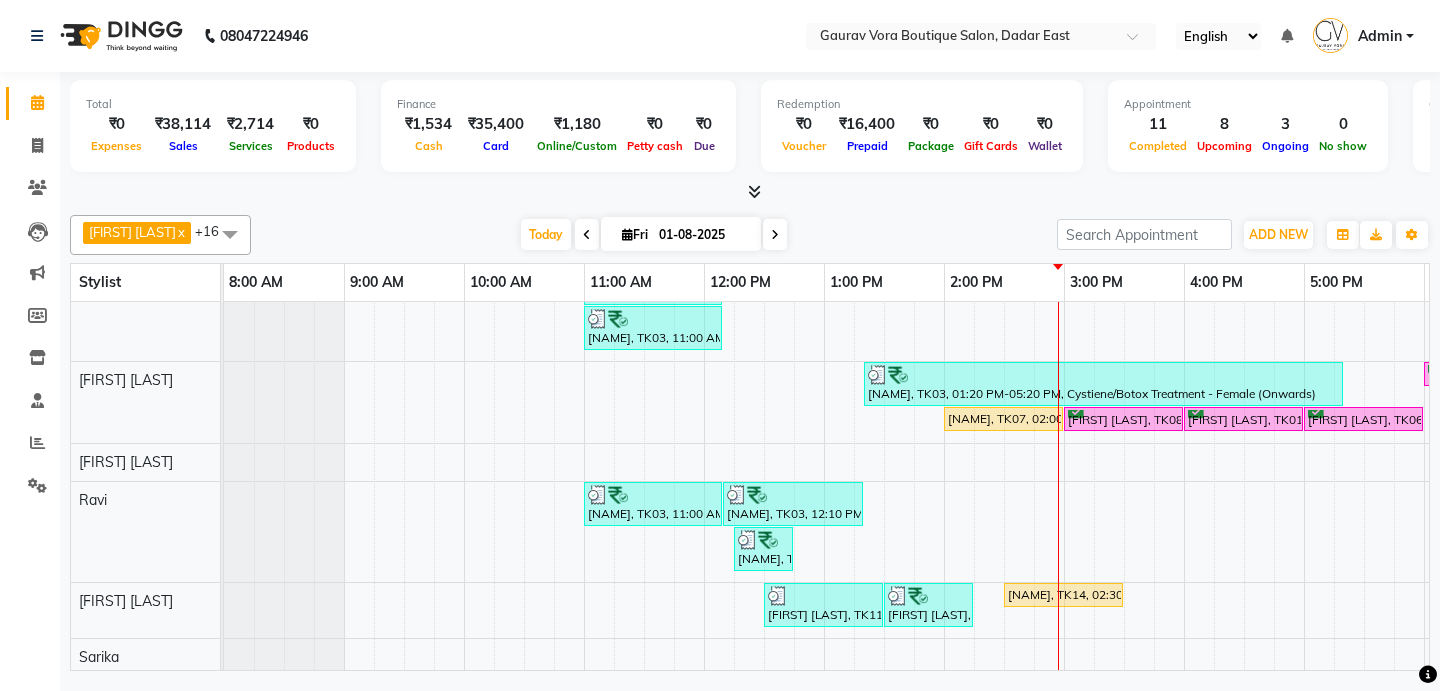 scroll, scrollTop: 135, scrollLeft: 0, axis: vertical 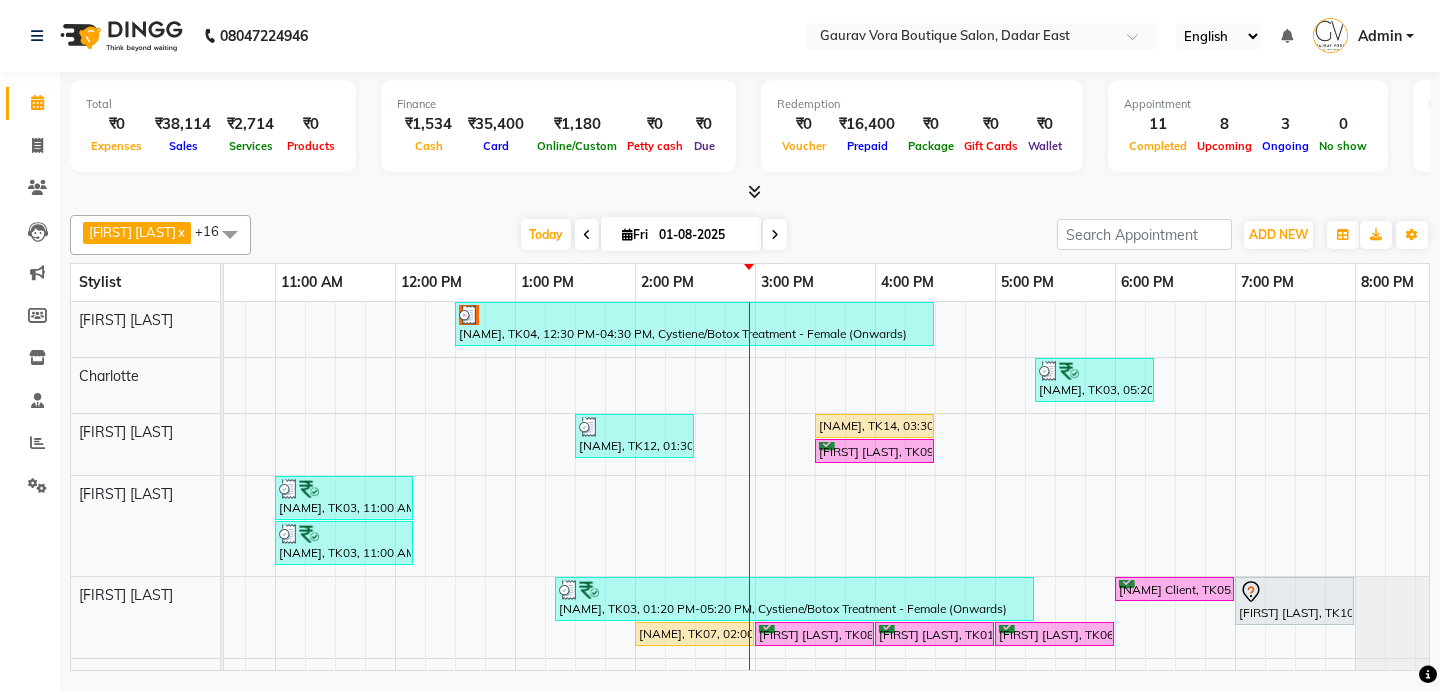 click on "Admin" at bounding box center (1380, 36) 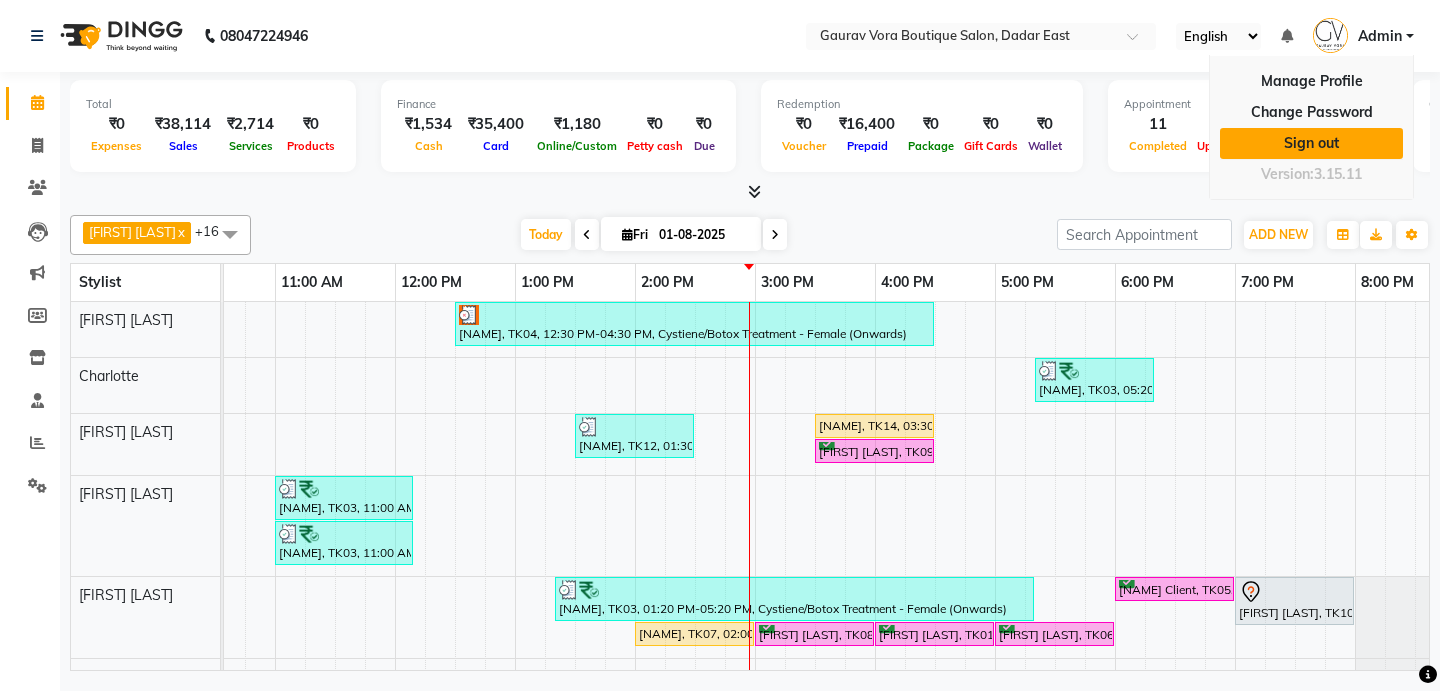 click on "Sign out" at bounding box center (1311, 143) 